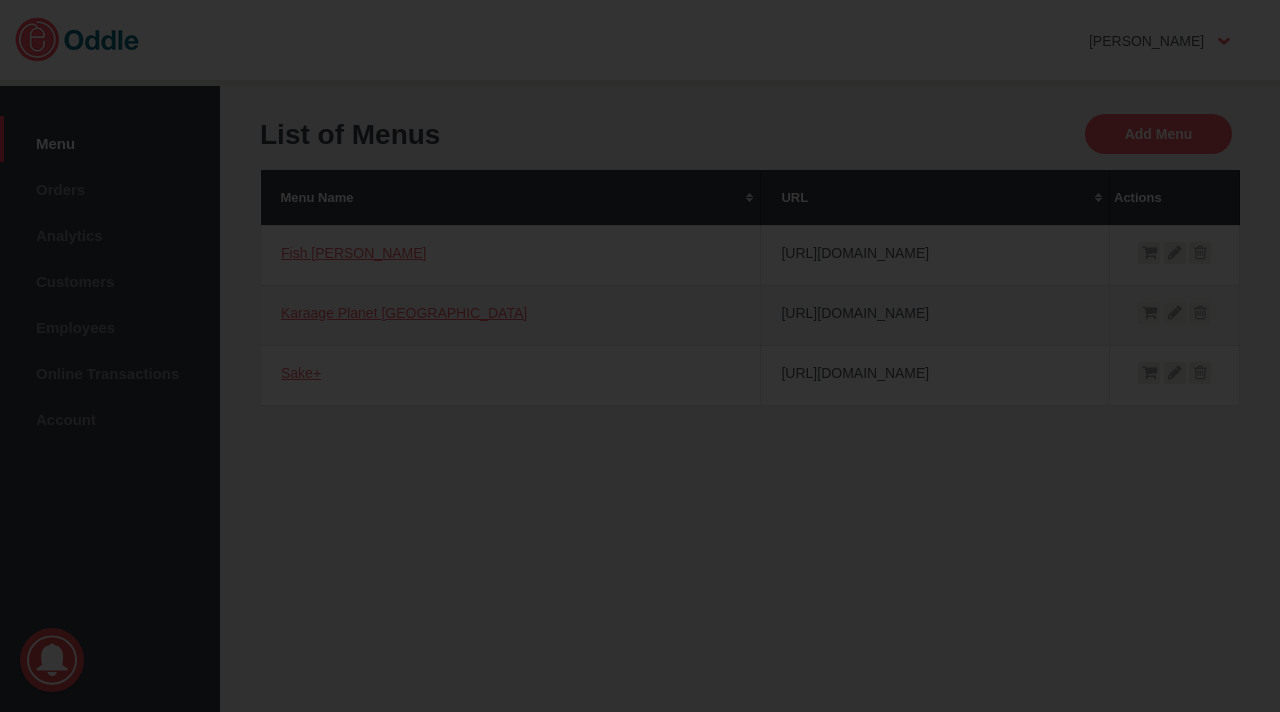 scroll, scrollTop: 0, scrollLeft: 0, axis: both 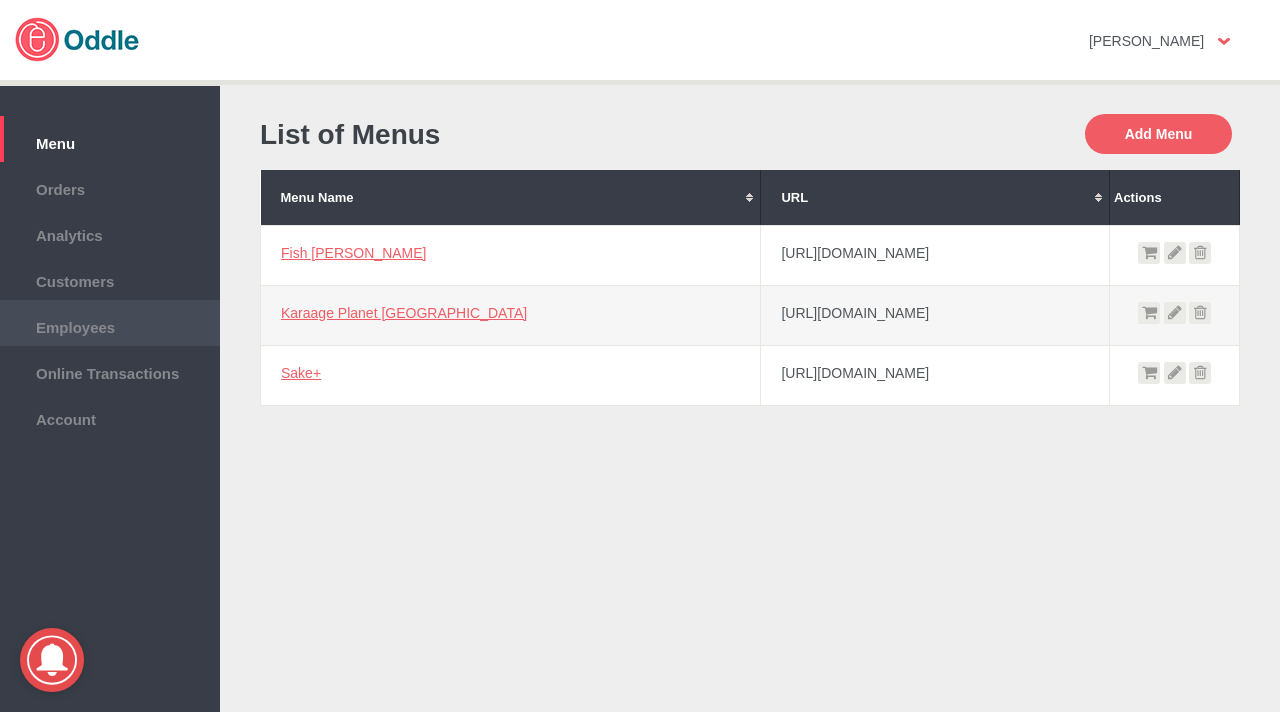 click on "Employees" at bounding box center (110, 325) 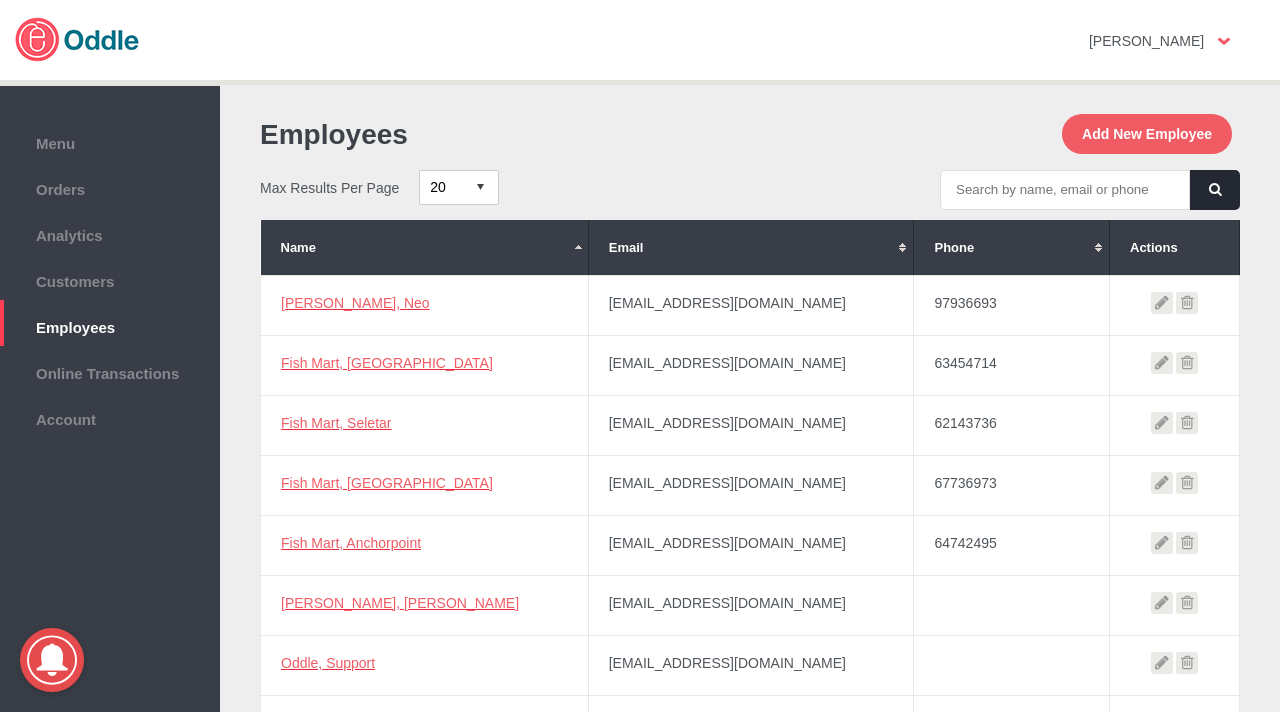 scroll, scrollTop: 0, scrollLeft: 0, axis: both 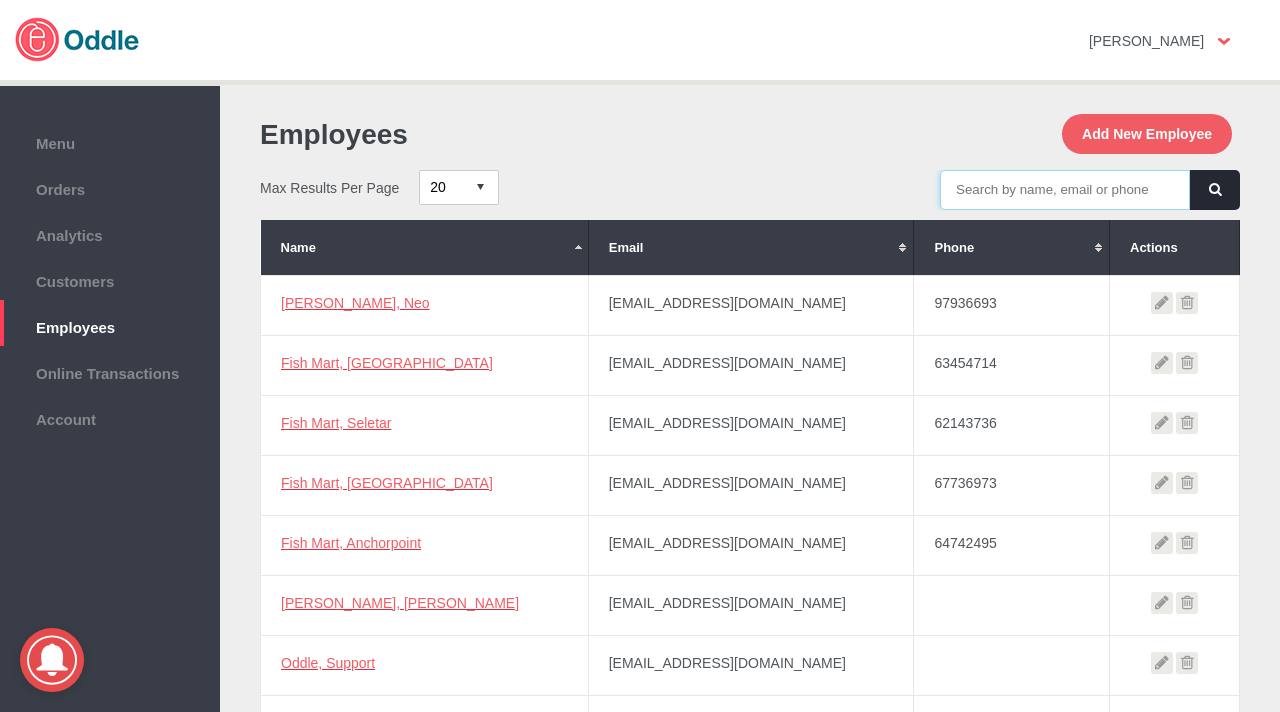 click at bounding box center (1065, 190) 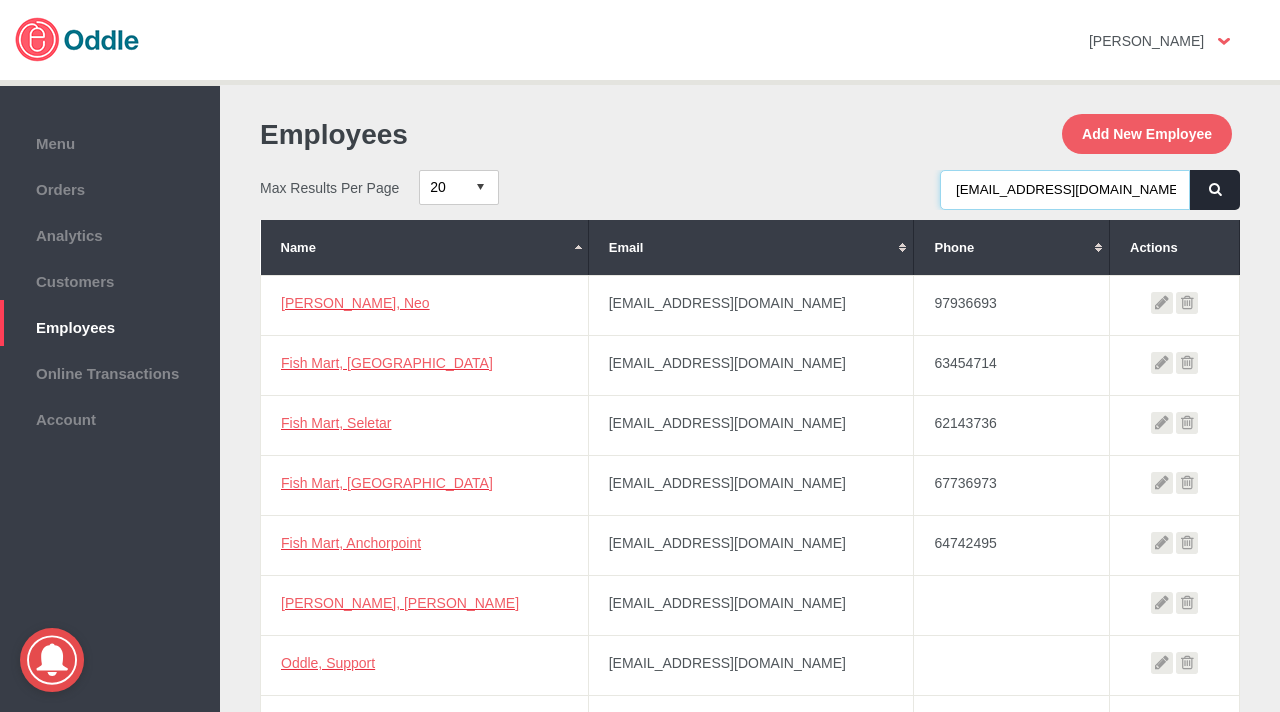 type on "[EMAIL_ADDRESS][DOMAIN_NAME]" 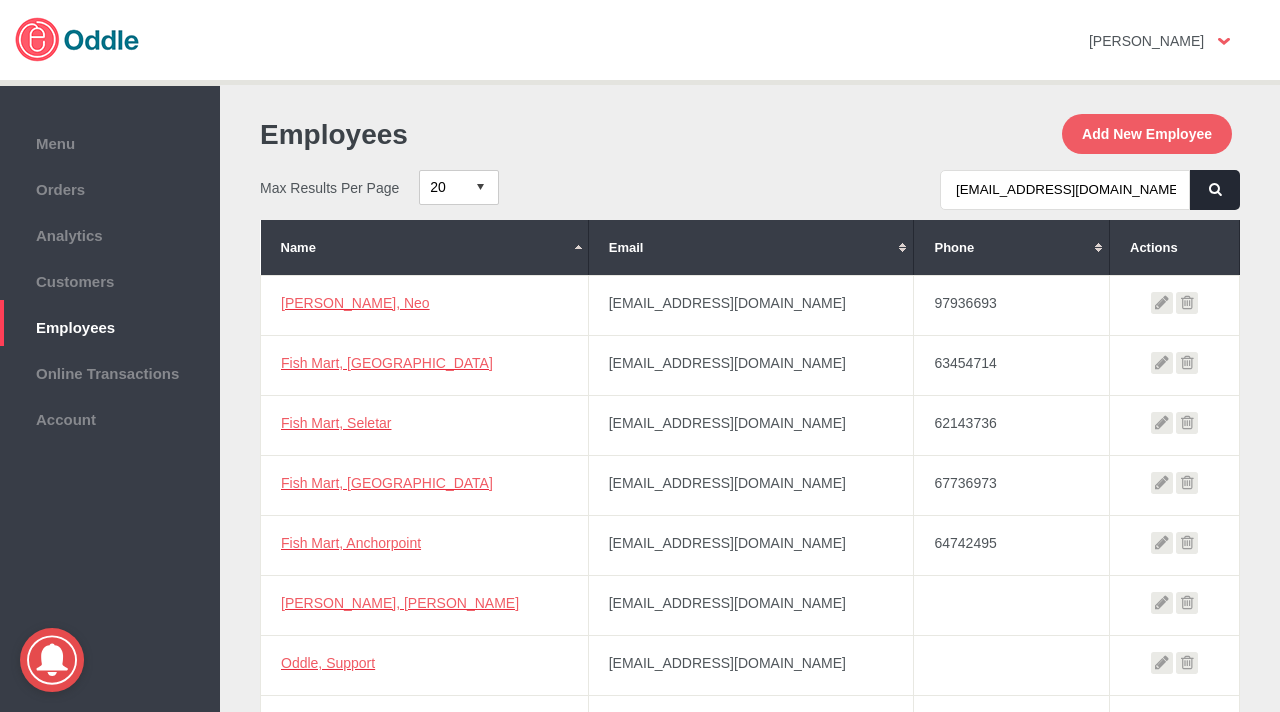 click at bounding box center [1215, 189] 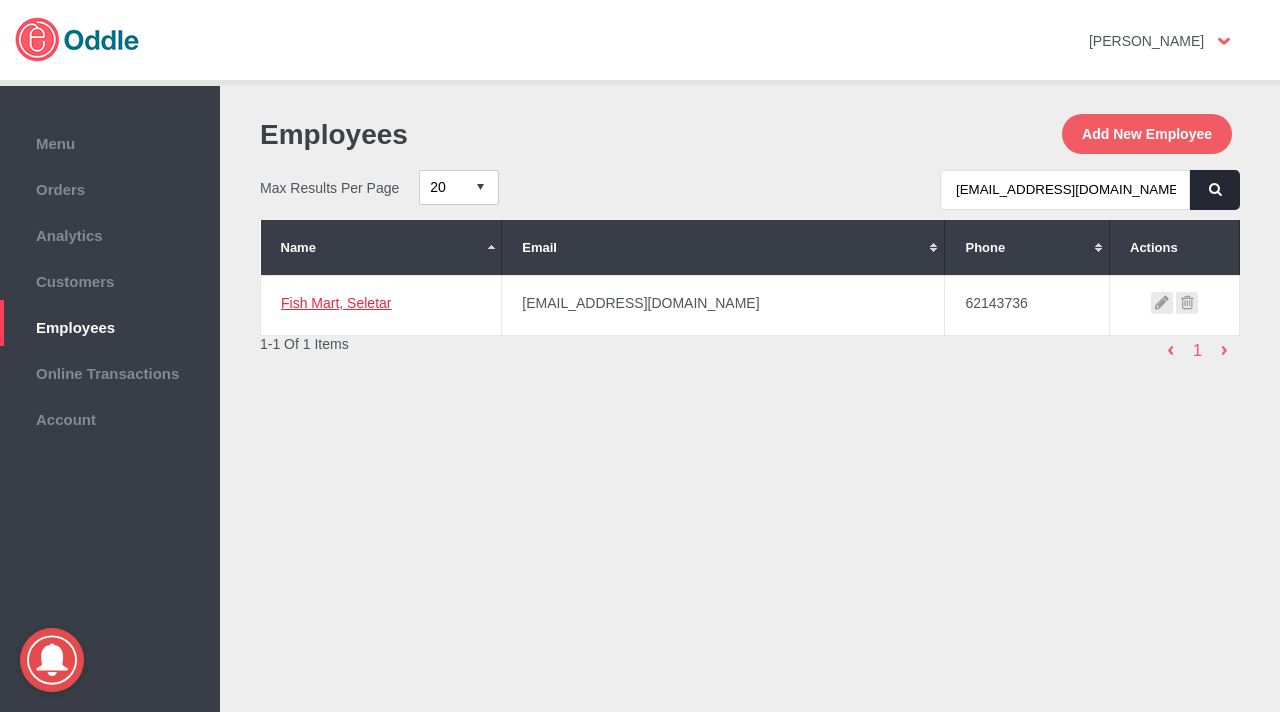 click on "Fish Mart, Seletar" at bounding box center (336, 303) 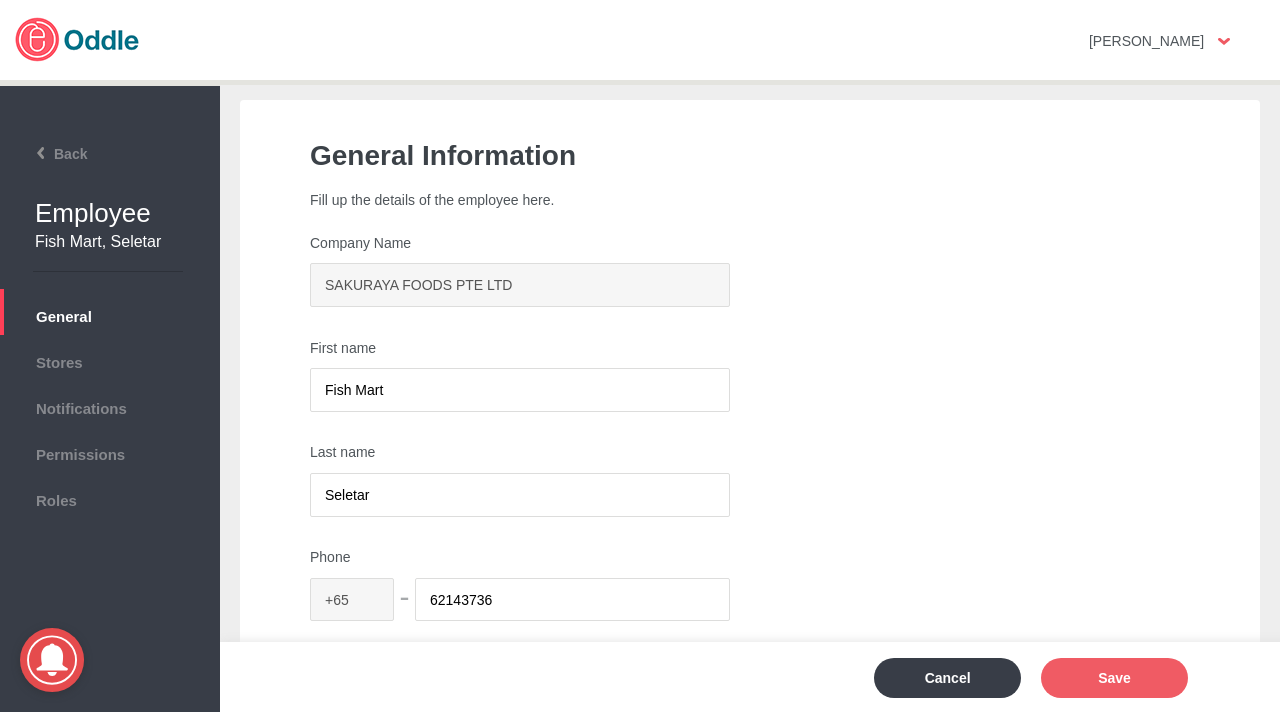 scroll, scrollTop: 0, scrollLeft: 0, axis: both 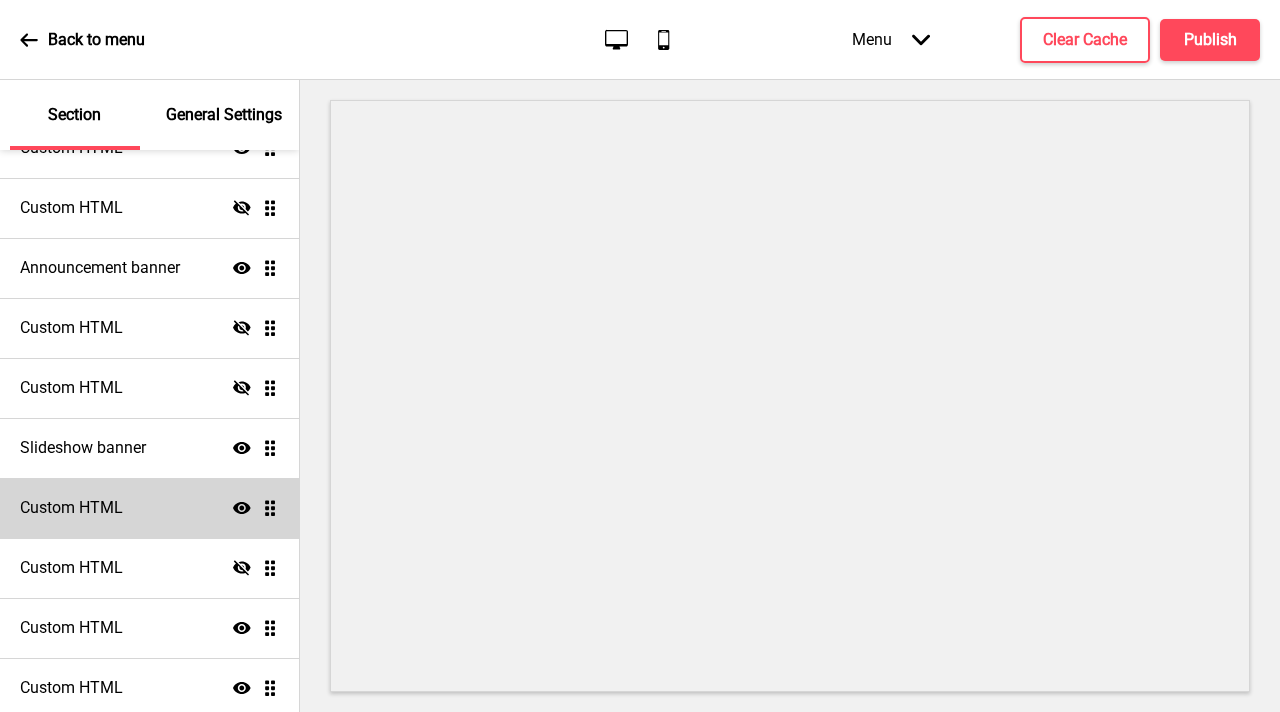 click on "Custom HTML" at bounding box center (71, 508) 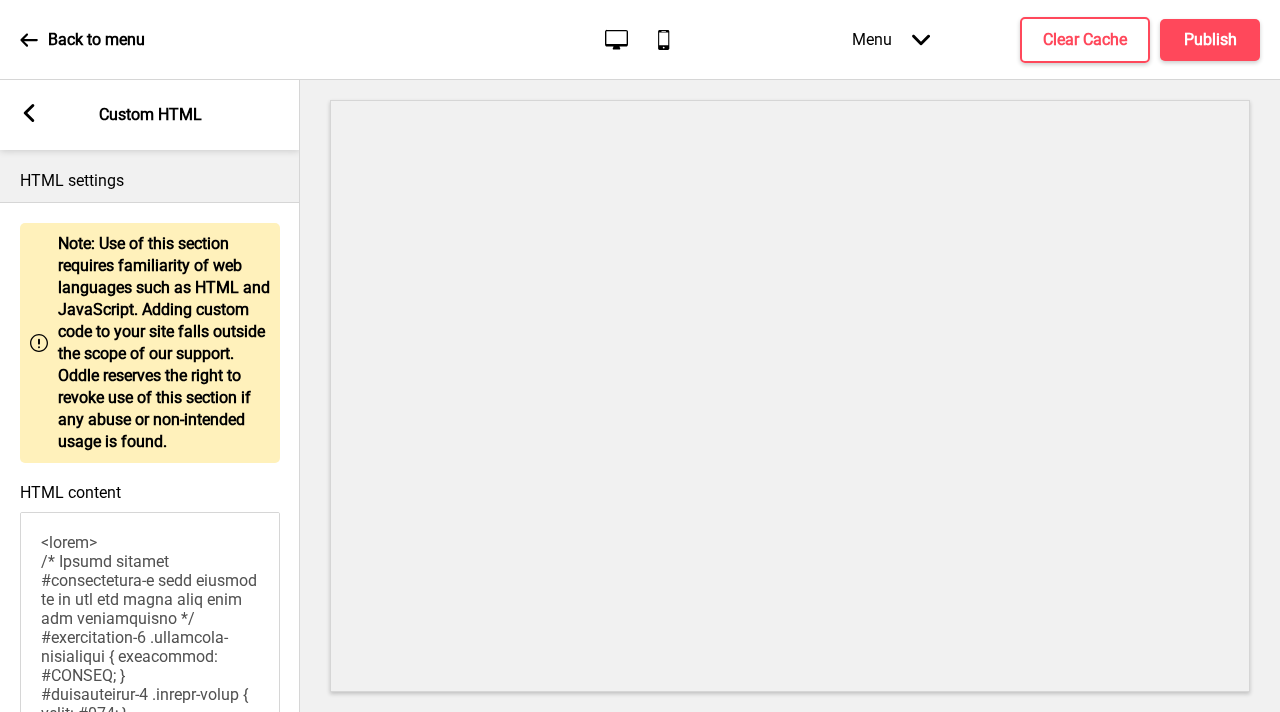 click 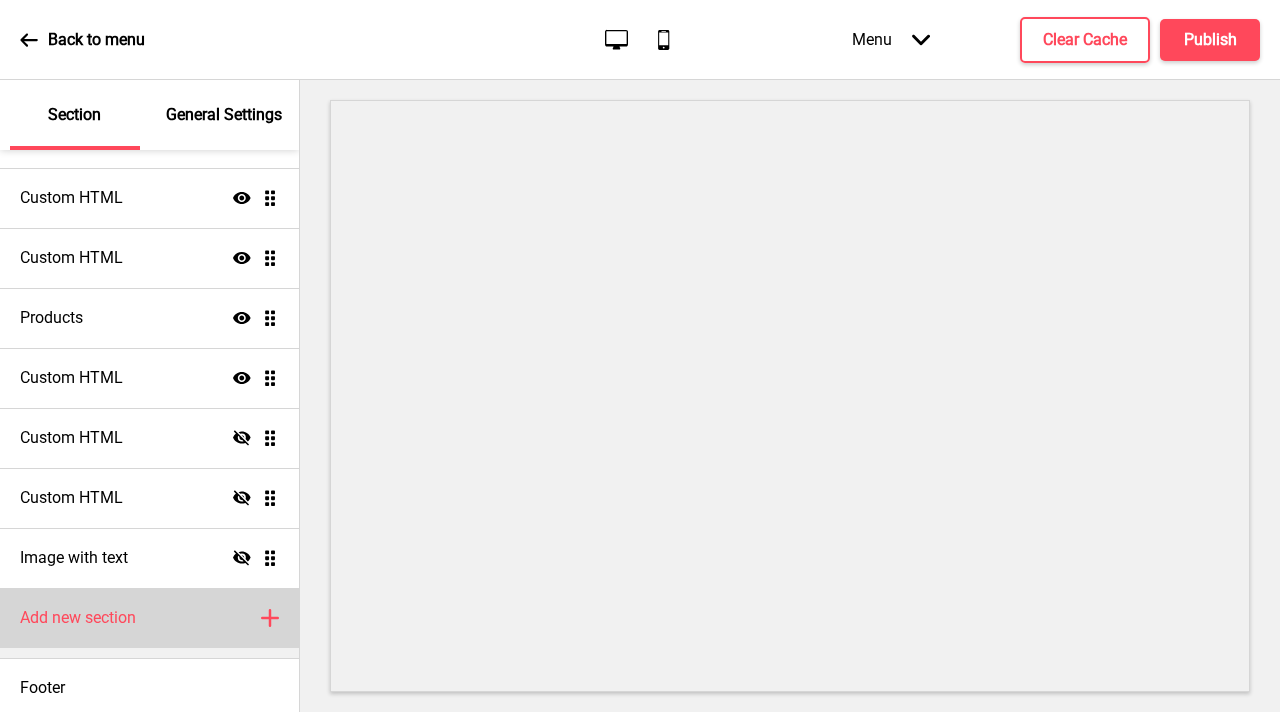 scroll, scrollTop: 558, scrollLeft: 0, axis: vertical 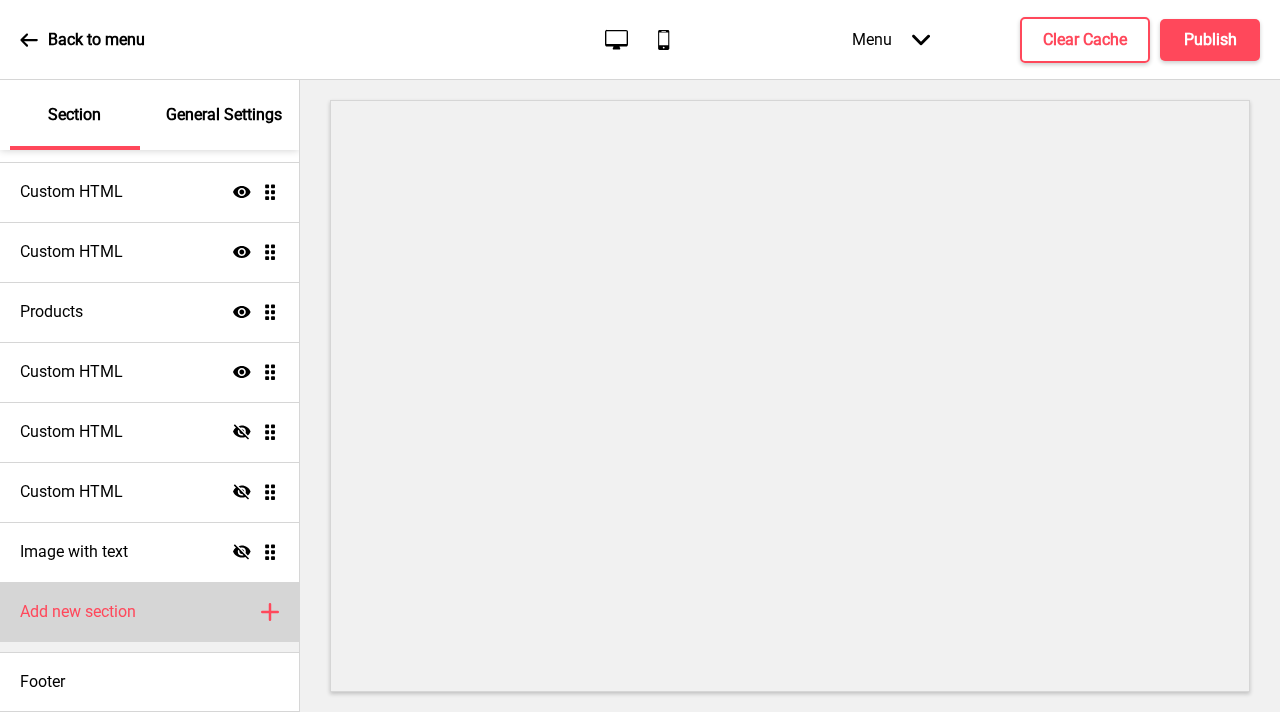 click on "Add new section Plus" at bounding box center [149, 612] 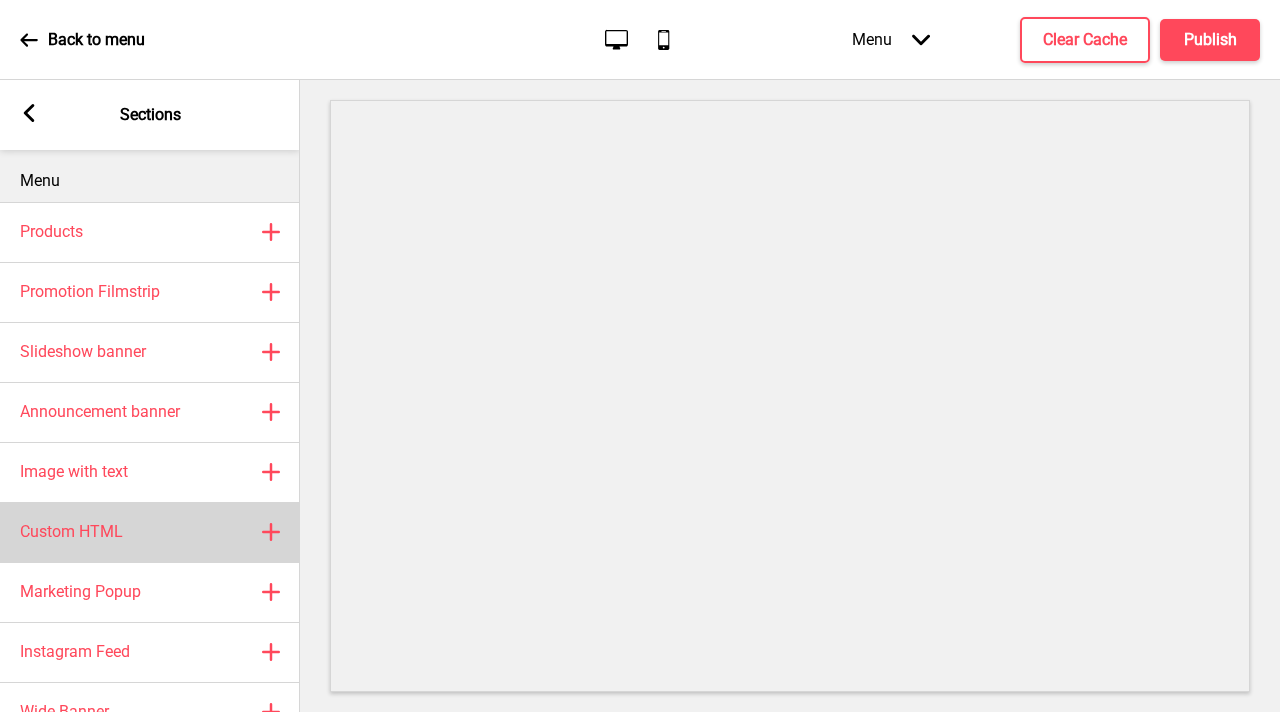click on "Custom HTML Plus" at bounding box center [150, 532] 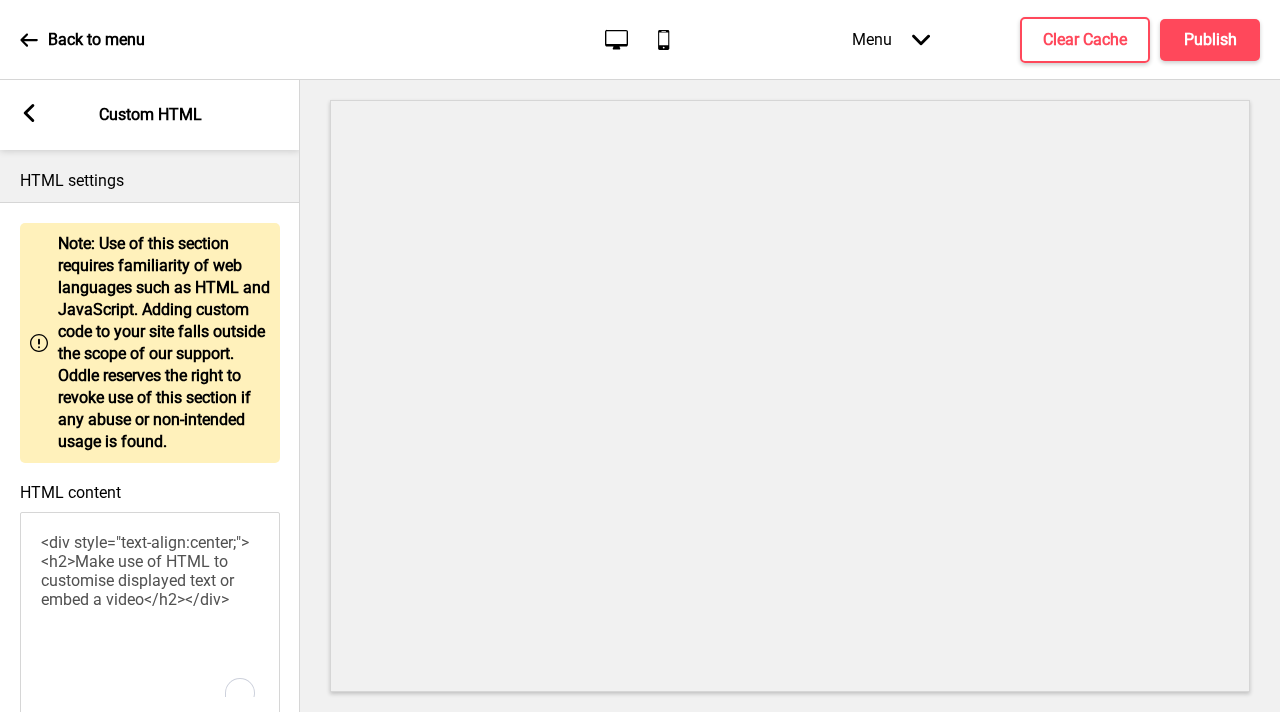 drag, startPoint x: 173, startPoint y: 630, endPoint x: 0, endPoint y: 522, distance: 203.94362 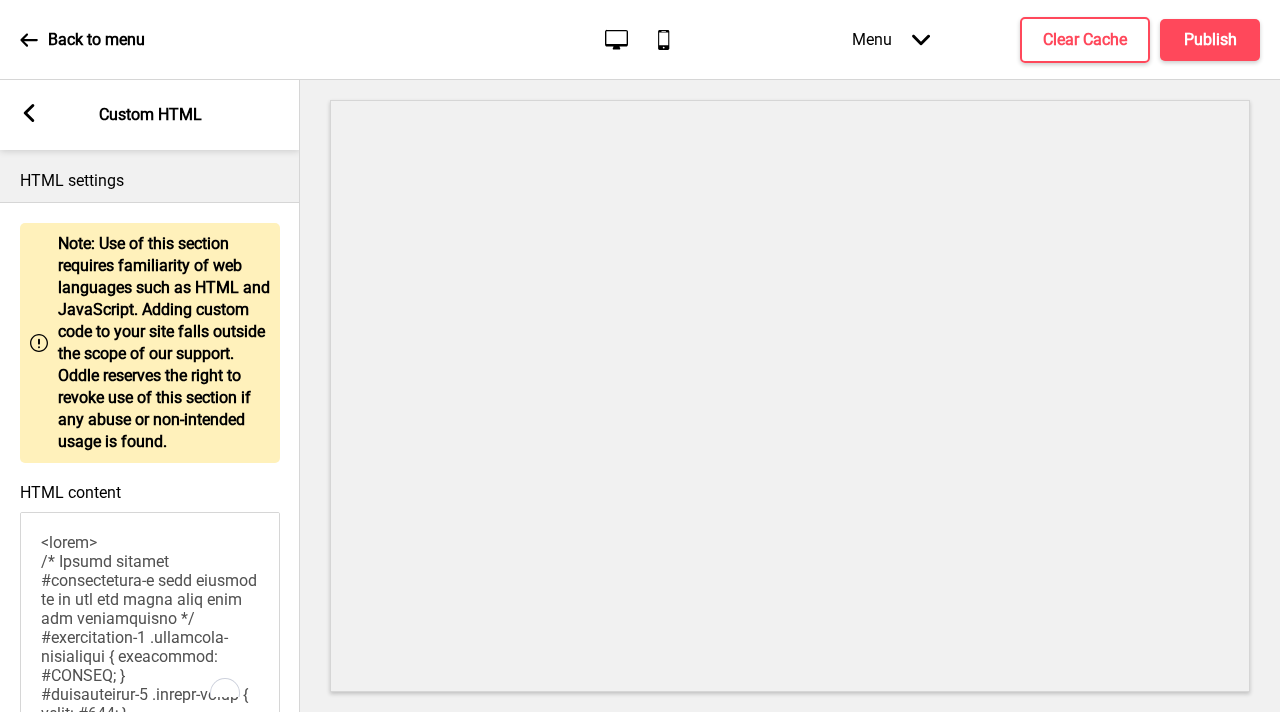 scroll, scrollTop: 1968, scrollLeft: 0, axis: vertical 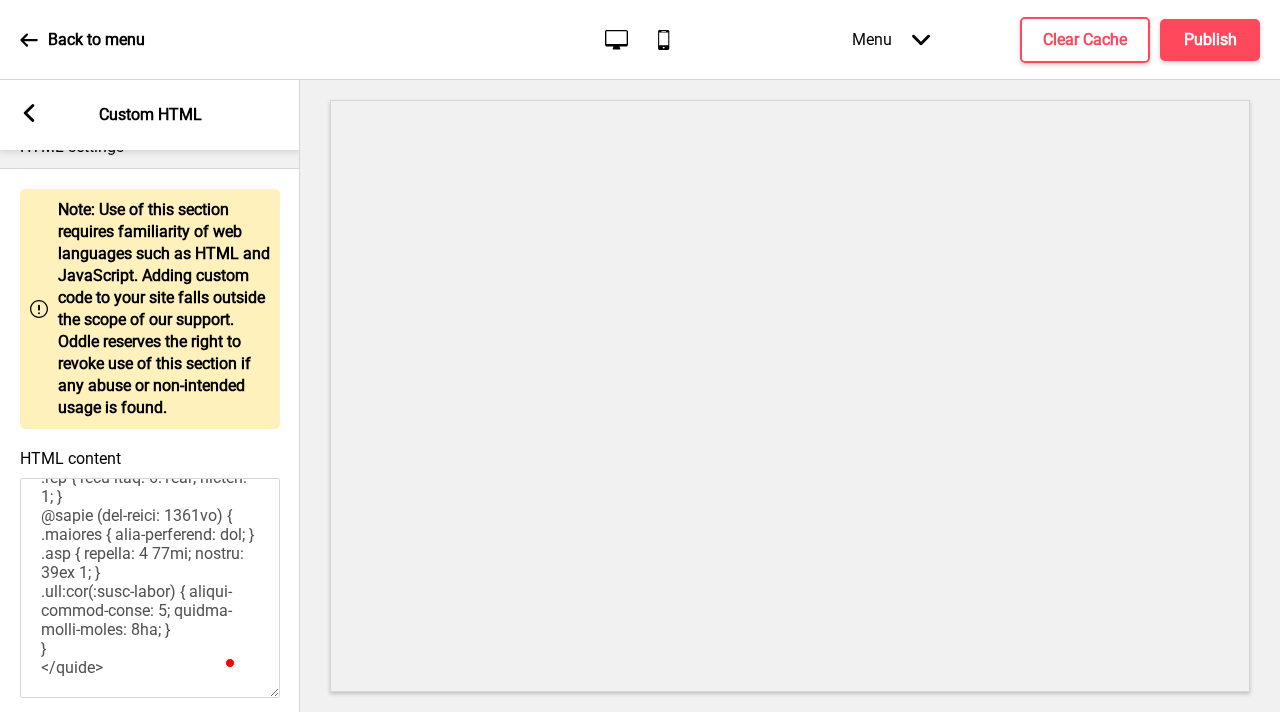 type on "<style>
/* Please replace #announcement-x with another id if you are using more than one announcement */
#announcement-1 .container-background { background: #FFFFFF; }
#announcement-1 .header-color { color: #000; }
#announcement-1 .sub-color { color: #000; }
#announcement-1 .border-color { border-color: rgba(0, 0, 0, 0.1); }
</style>
<!-- Please replace announcement-x with the same id as the above inside <style> without # sign -->
<div id="announcement-1">
<div class="container container-background">
<h2 style="color: #3A2E24; padding-top:20px; text-align:center">Featured On</h2>
<div class="wrapper">
<div class="box border-color">
<img src="[URL][DOMAIN_NAME]" width="120px" height="120px">
<br>
<p class="sub sub-color">
<h3 style="color: #000; padding-top:8px; text-align:center">Awarded Michelin Selected in [DATE]</h3>
Good cooking: Popiah packed with ingredients including eggs, shrimp, carrot, peanuts etc. provide a rich and varied taste.
</p>
</div>
<div ..." 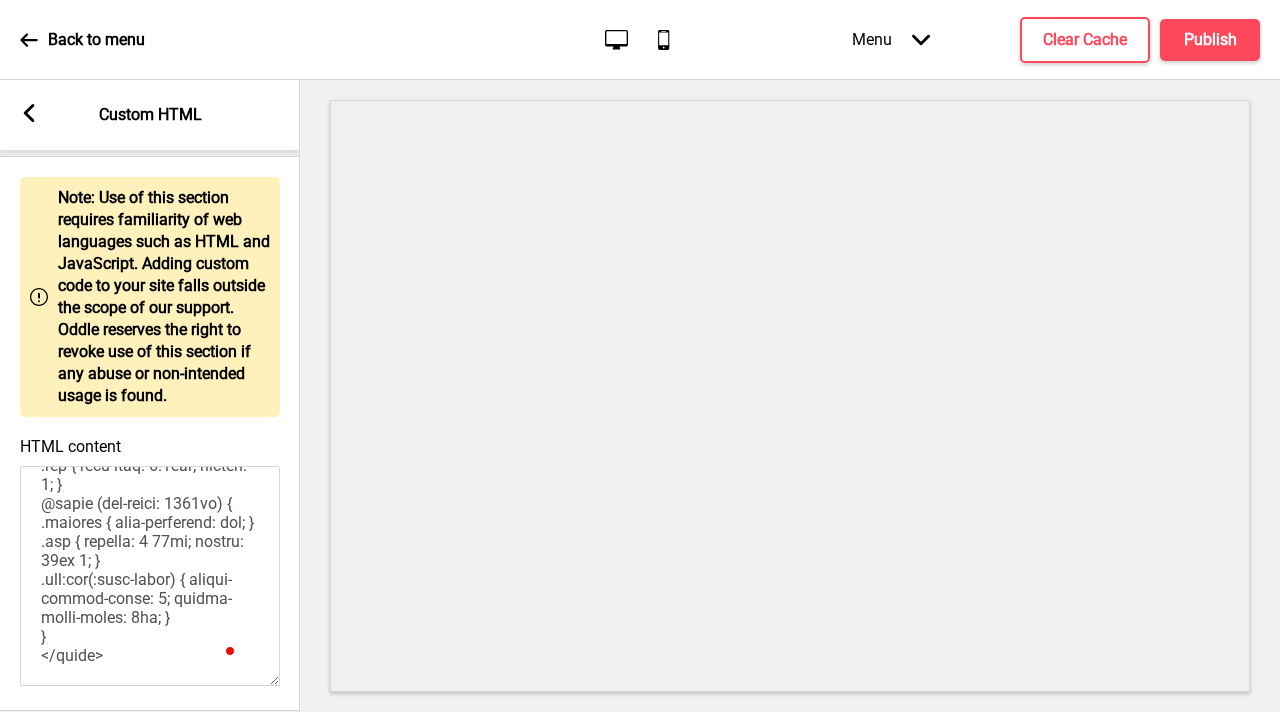 scroll, scrollTop: 108, scrollLeft: 0, axis: vertical 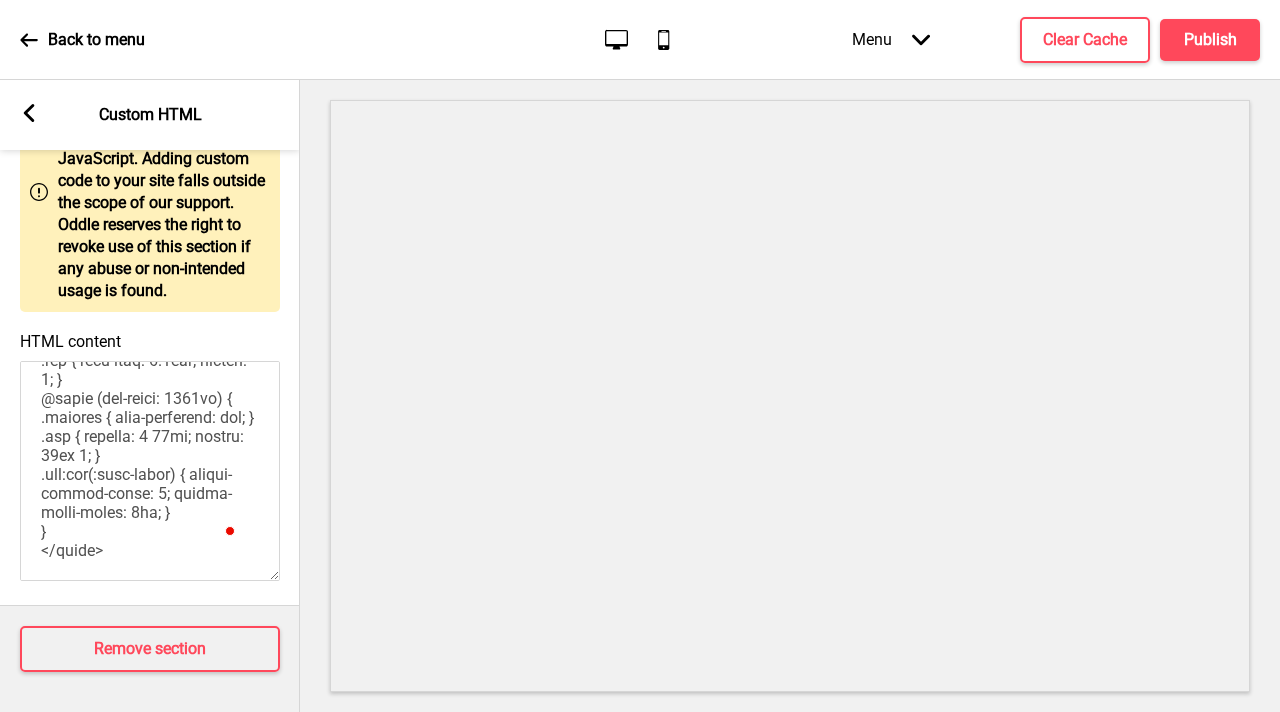click 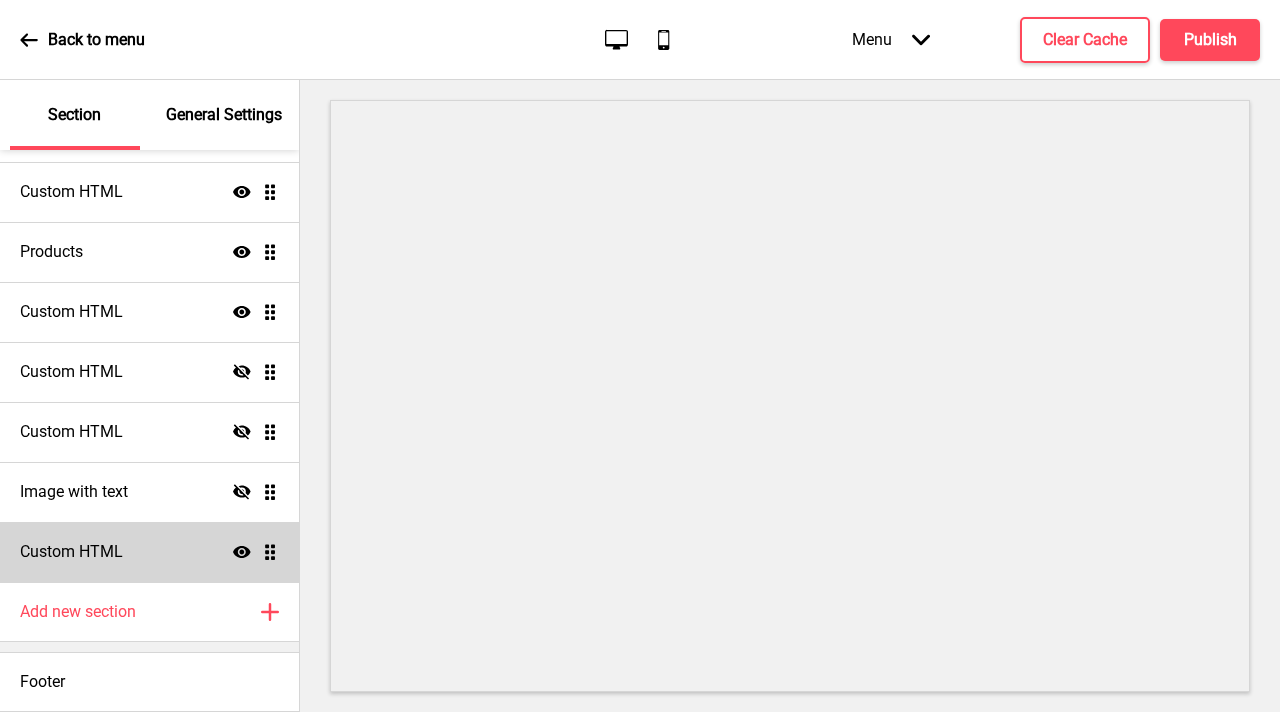 click on "Custom HTML Show Drag" at bounding box center [149, 552] 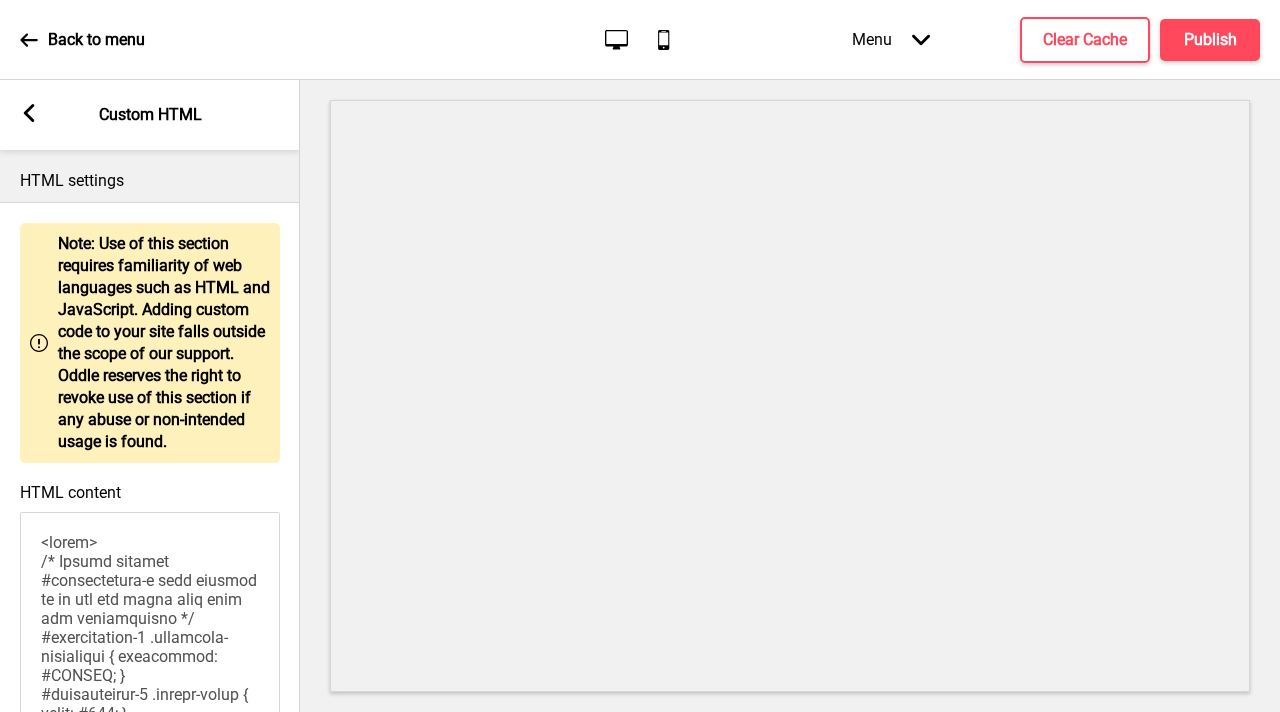 click 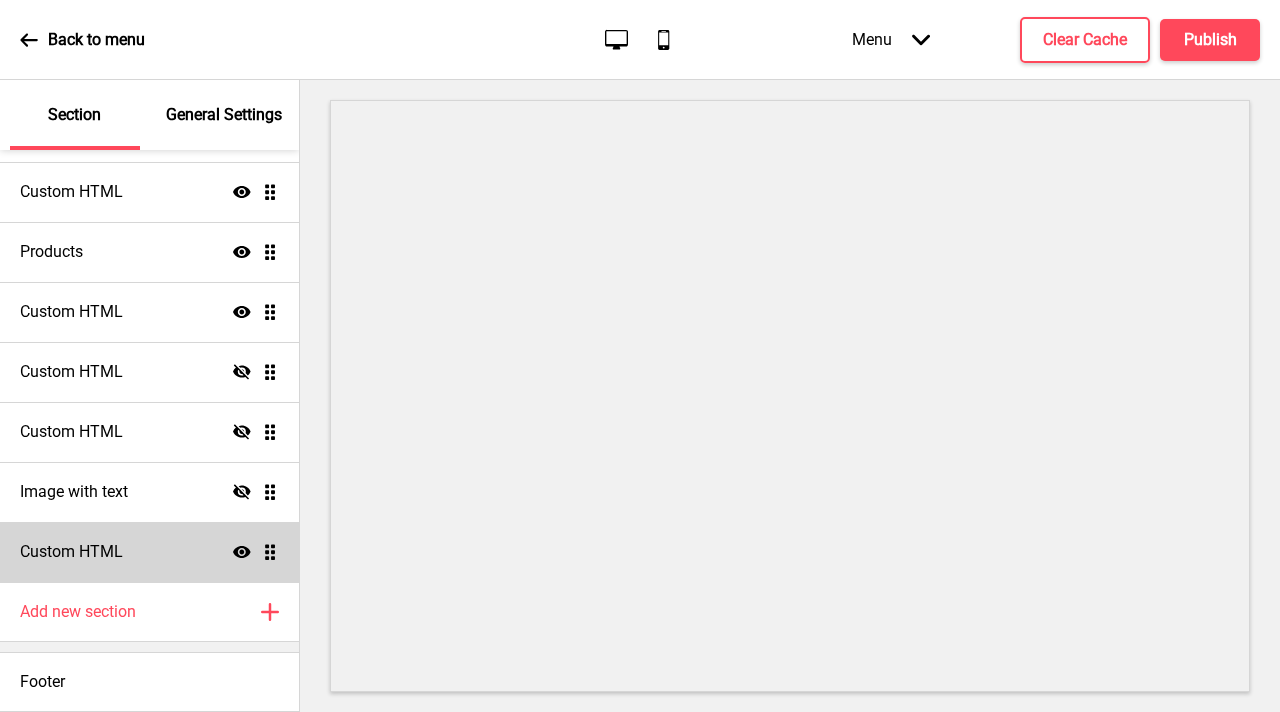 click 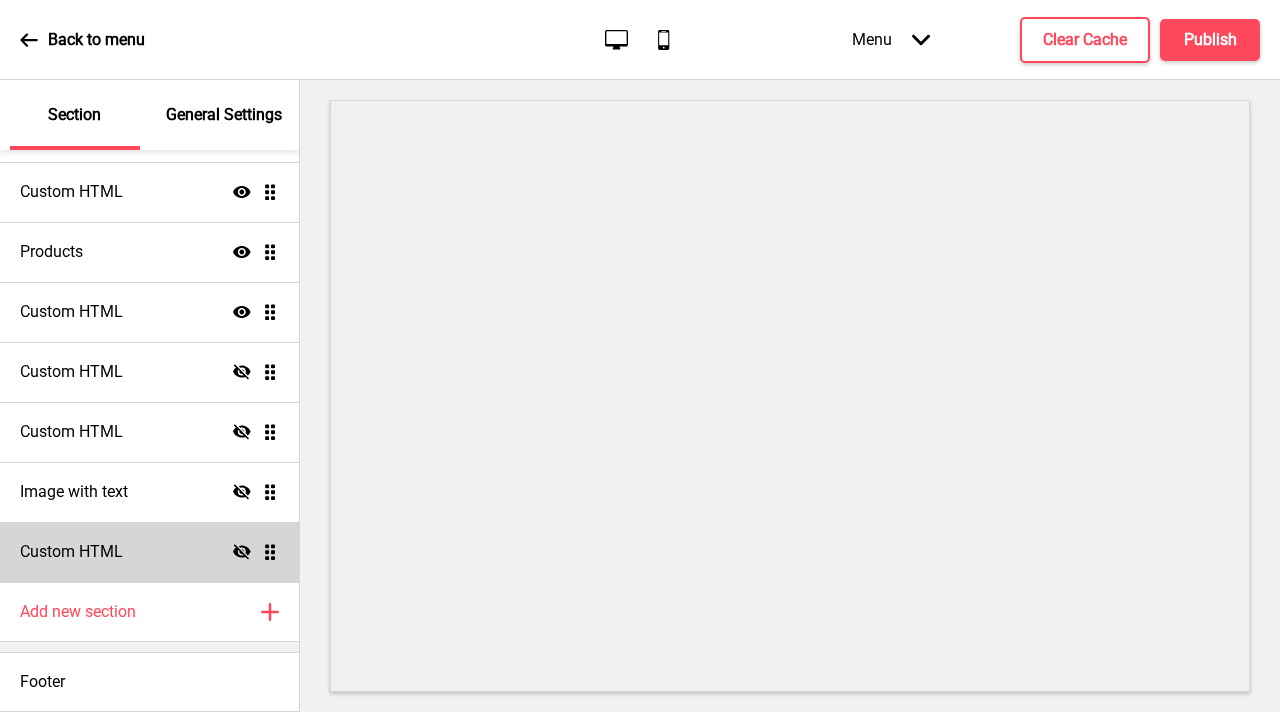 click 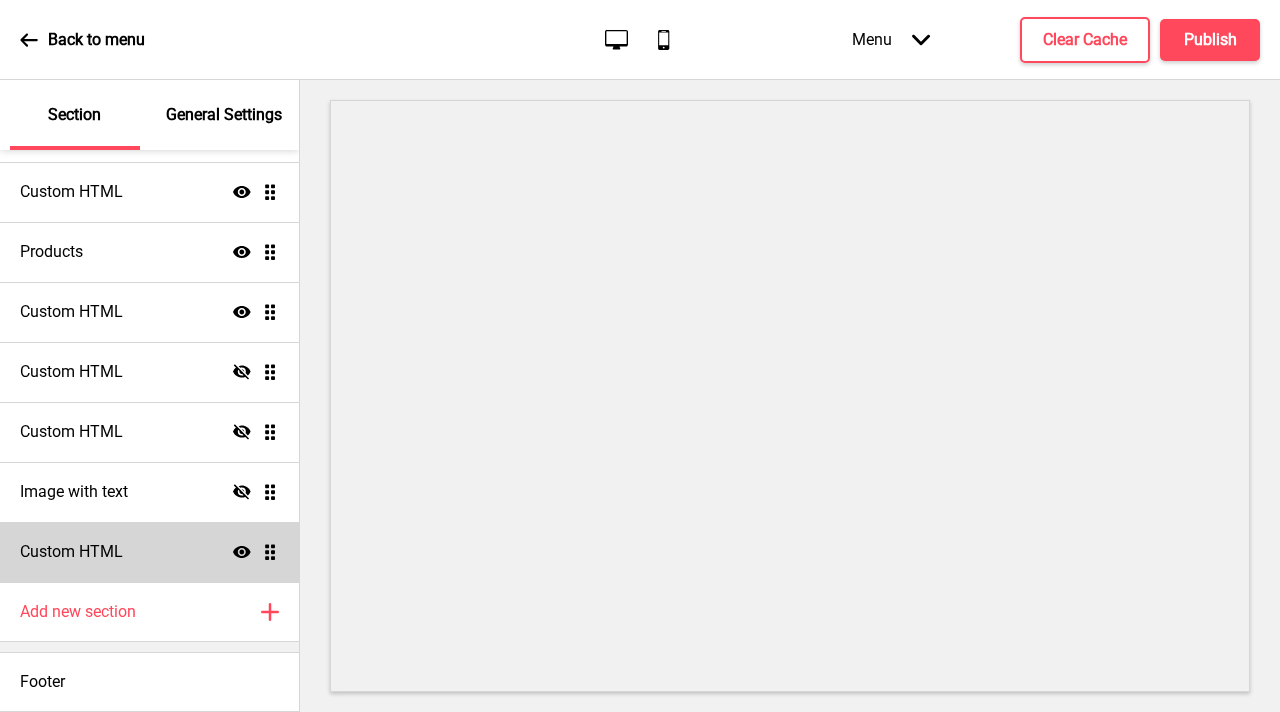 click on "Custom HTML Show Drag" at bounding box center [149, 552] 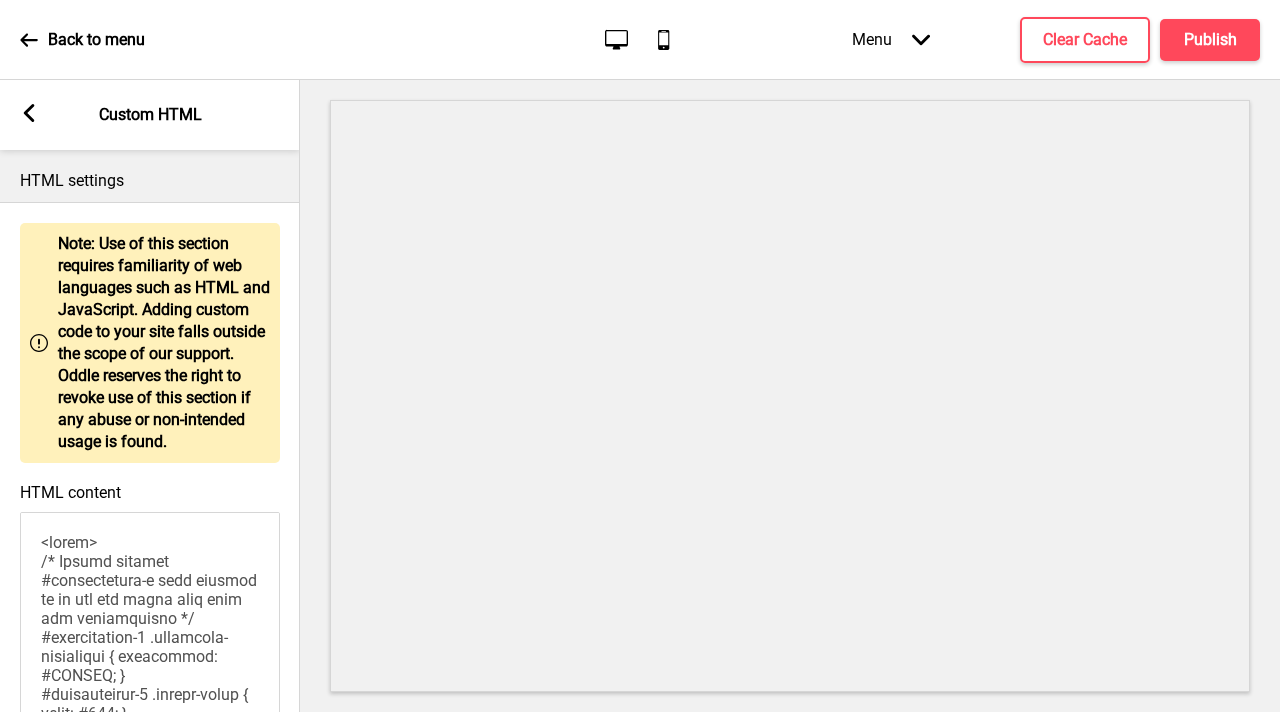 click 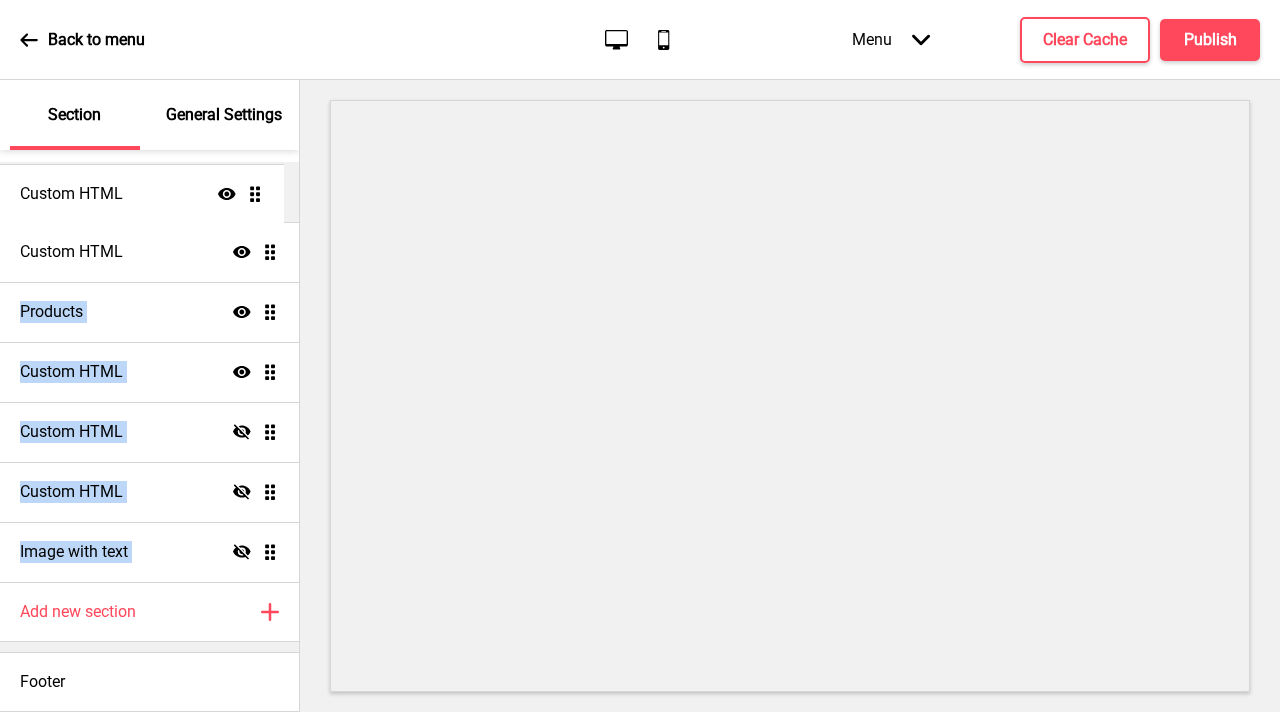 drag, startPoint x: 254, startPoint y: 553, endPoint x: 297, endPoint y: 195, distance: 360.57315 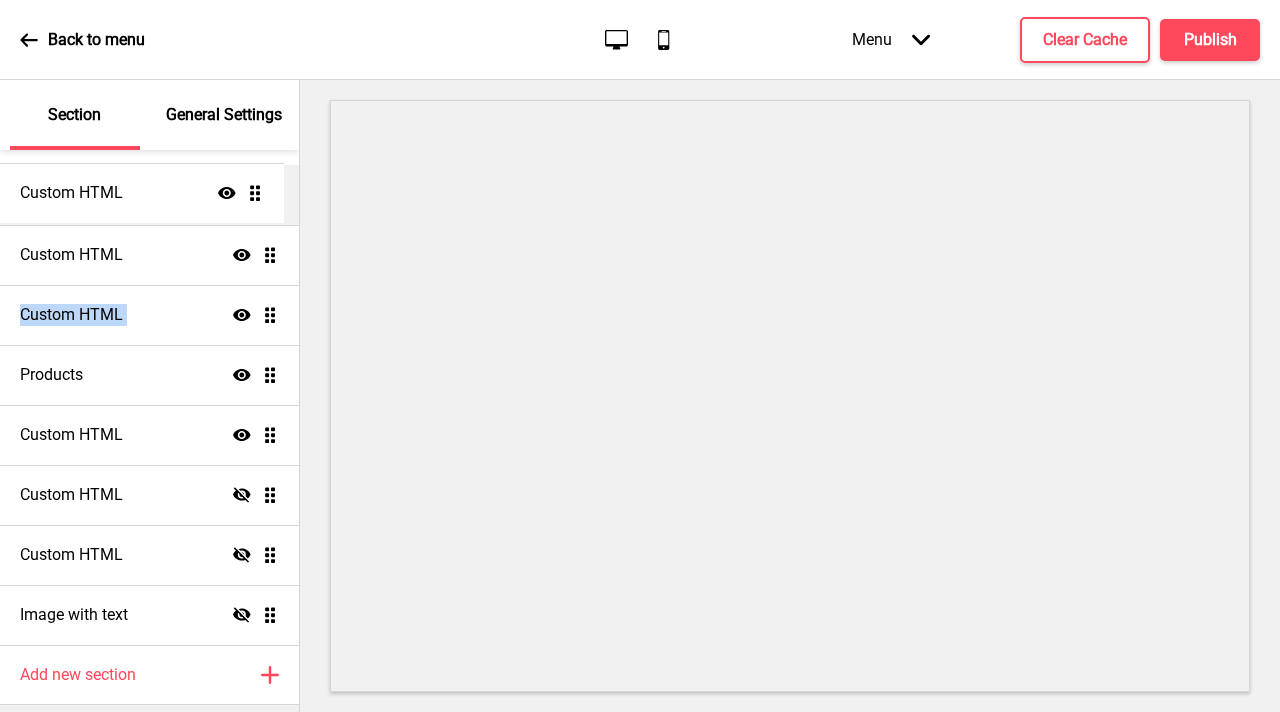 drag, startPoint x: 258, startPoint y: 256, endPoint x: 271, endPoint y: 194, distance: 63.348244 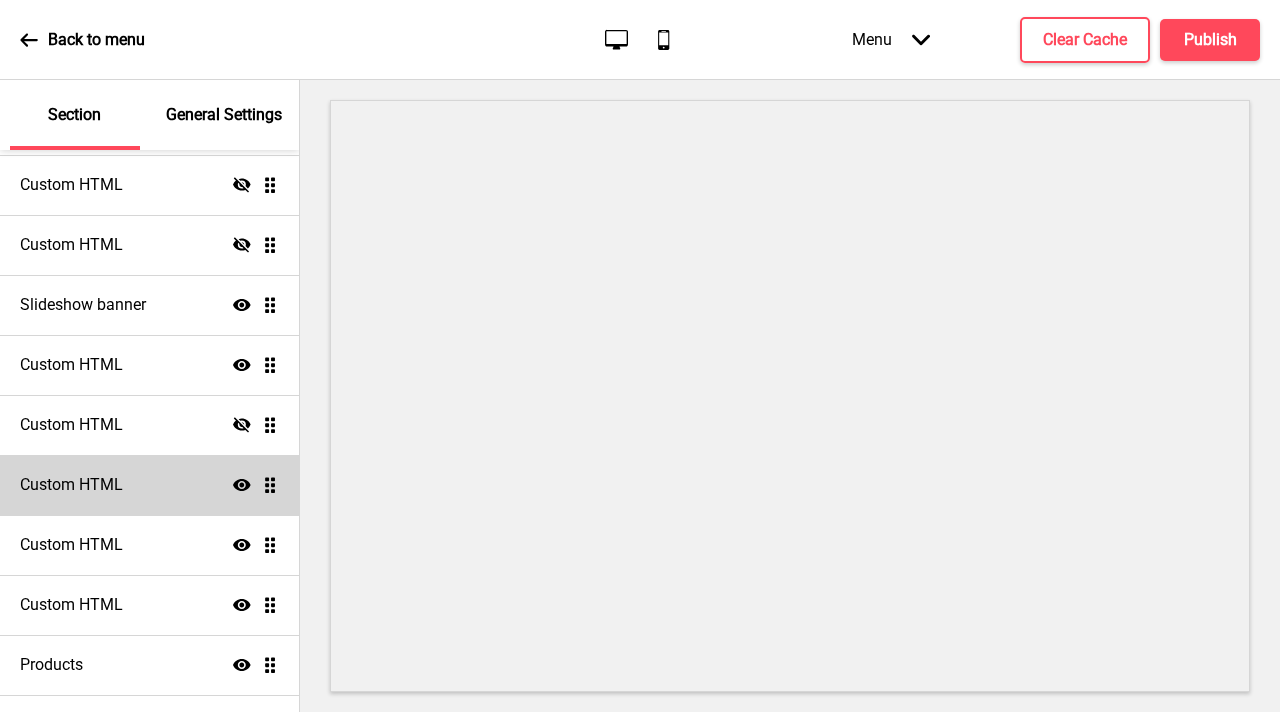click on "Custom HTML Show Drag" at bounding box center (149, 485) 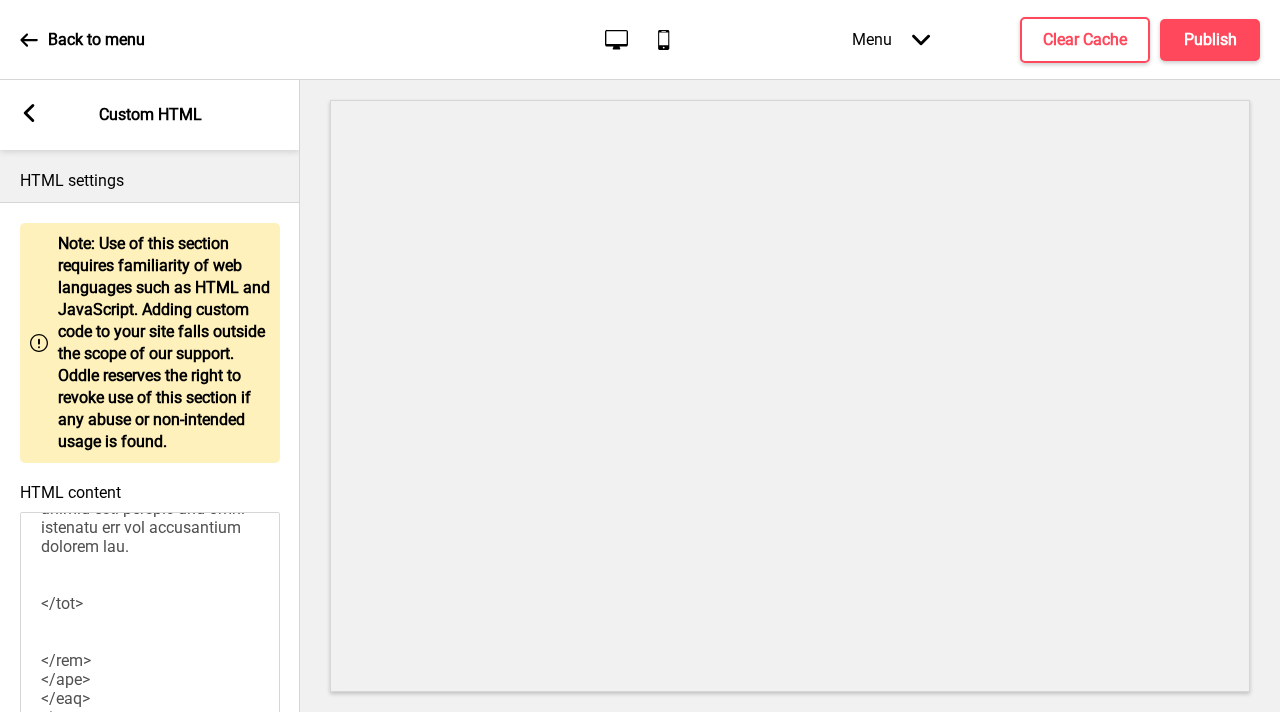 click 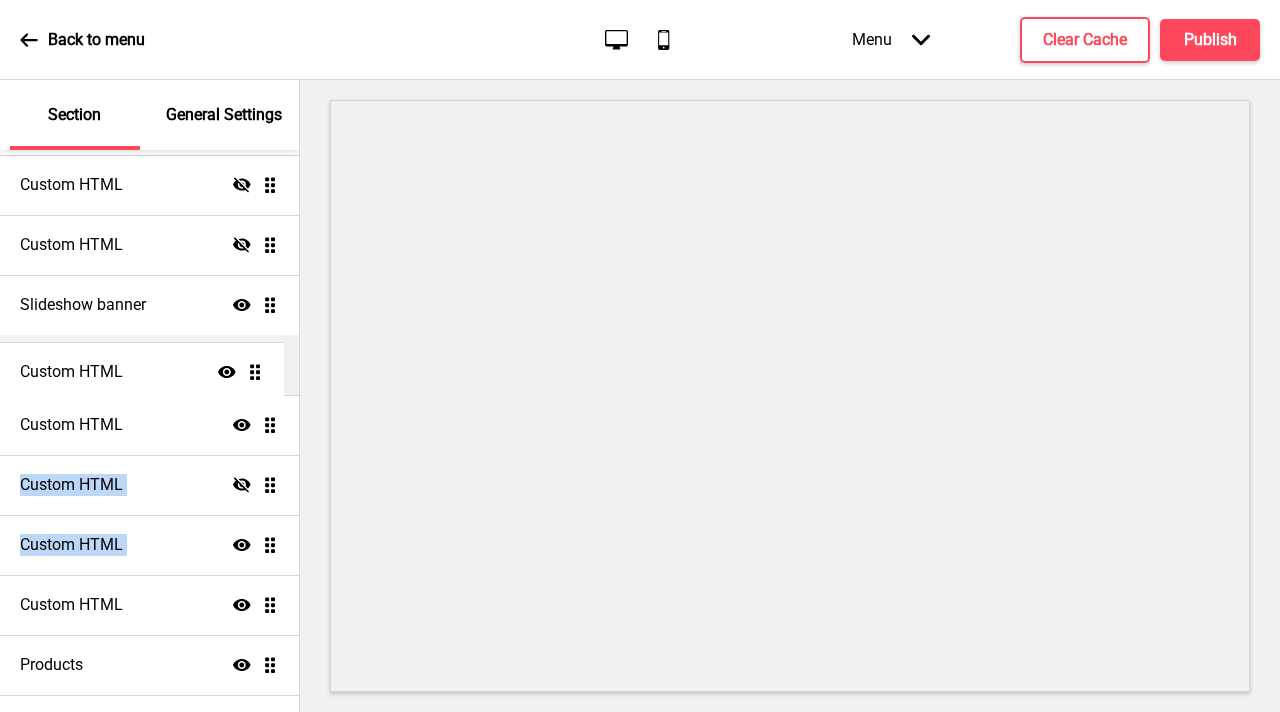 drag, startPoint x: 255, startPoint y: 484, endPoint x: 258, endPoint y: 371, distance: 113.03982 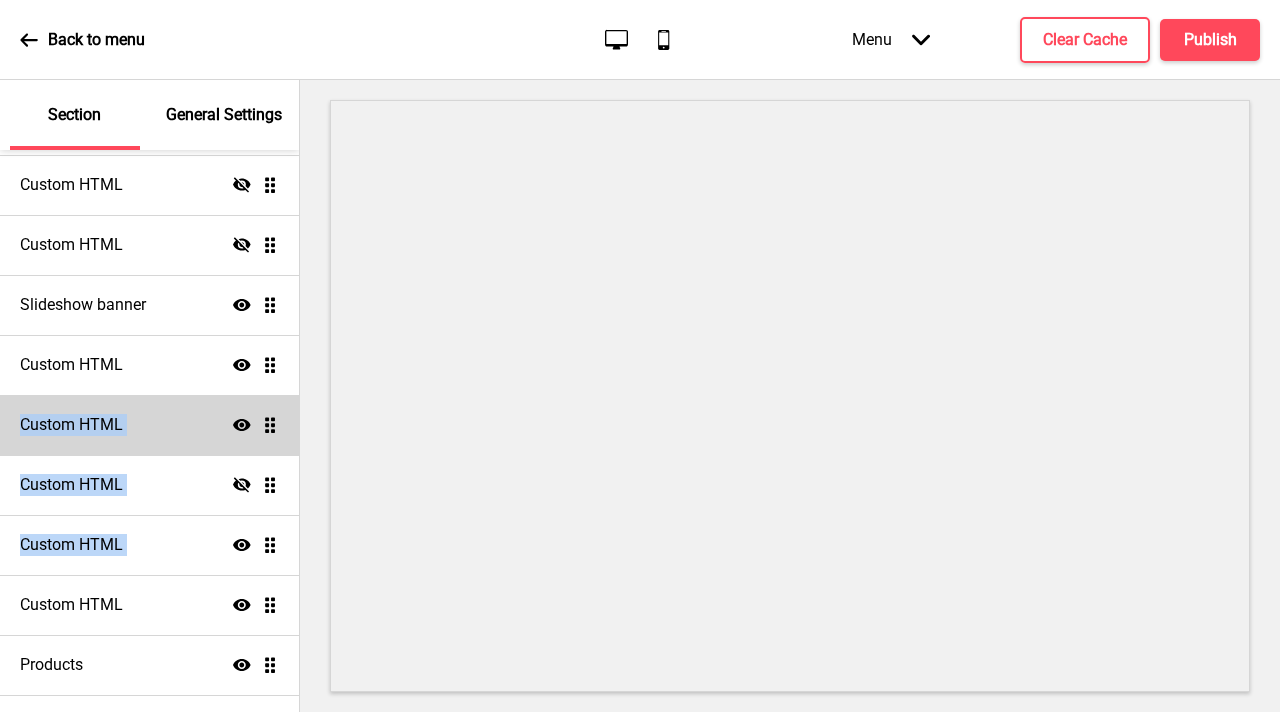click 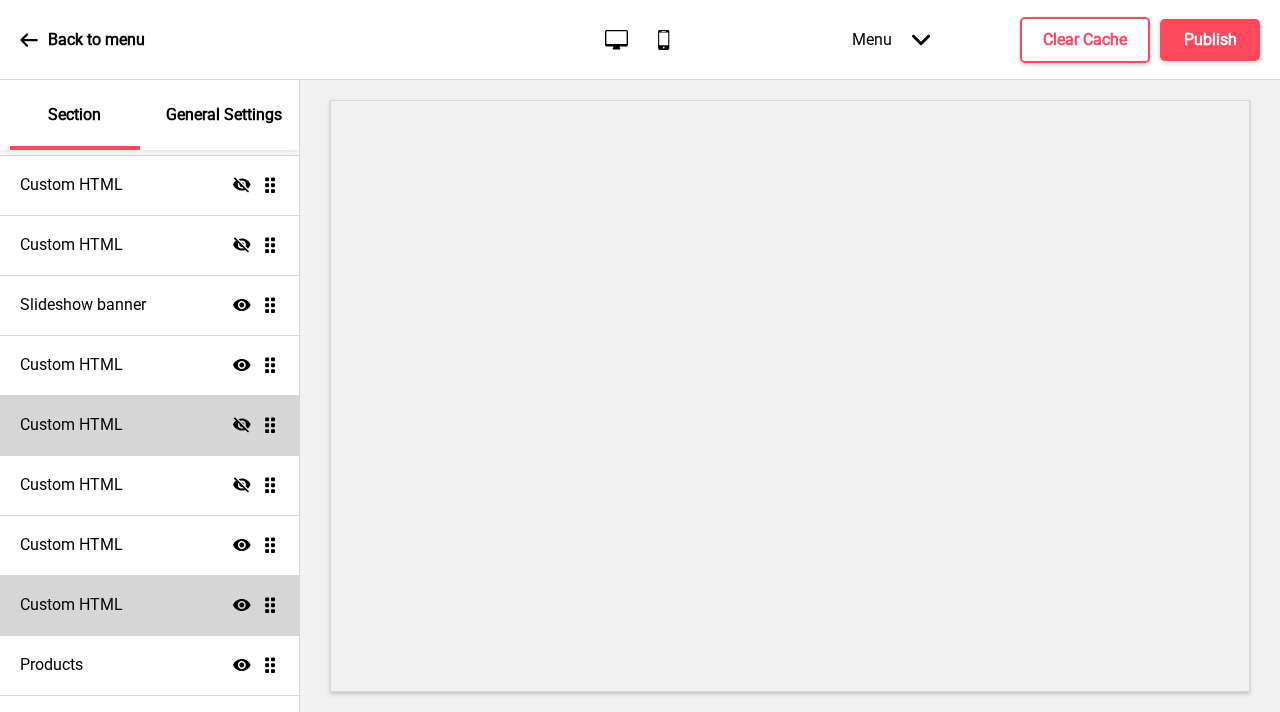 click on "Custom HTML Show Drag" at bounding box center (149, 605) 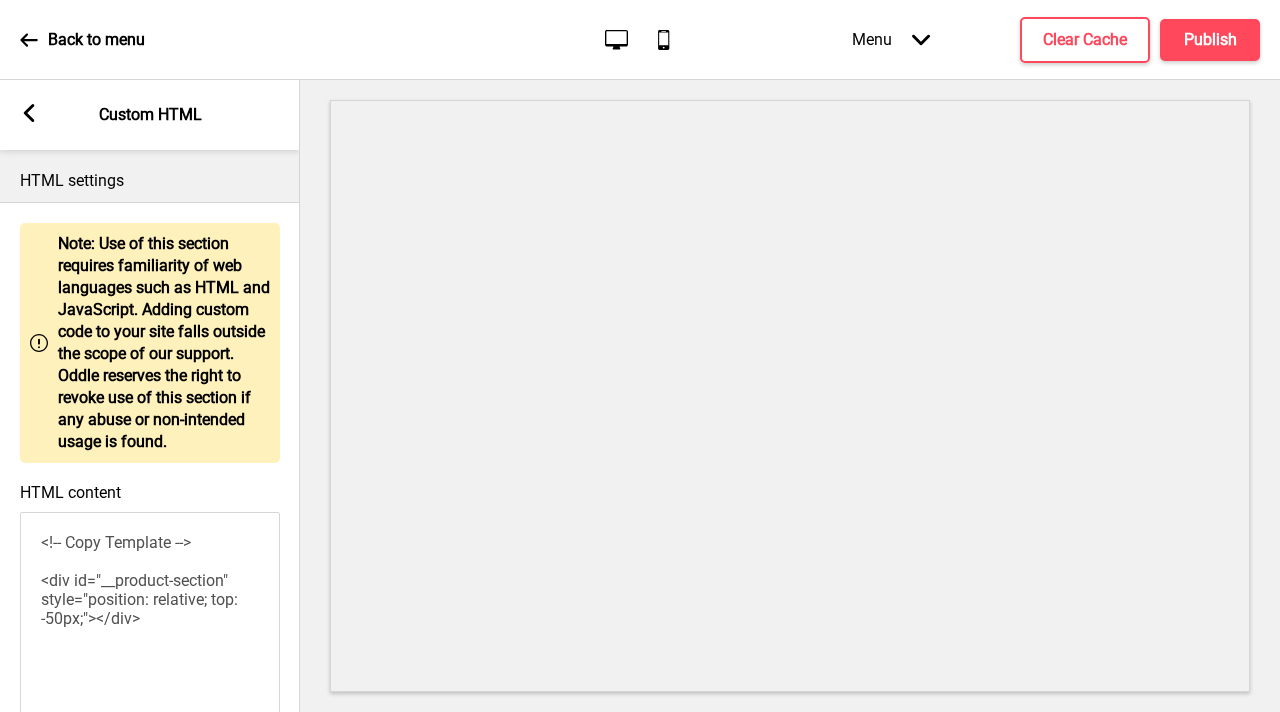 click on "Arrow left Custom HTML" at bounding box center (150, 115) 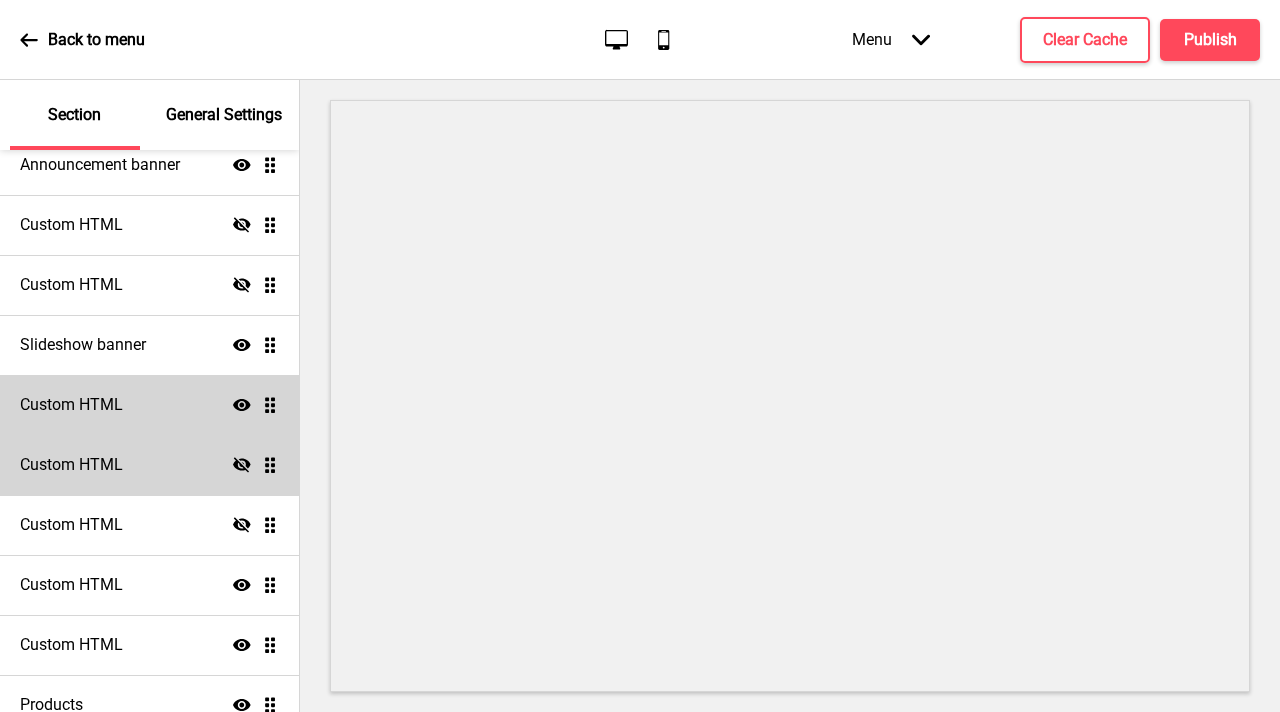 click on "Custom HTML Show Drag" at bounding box center [149, 405] 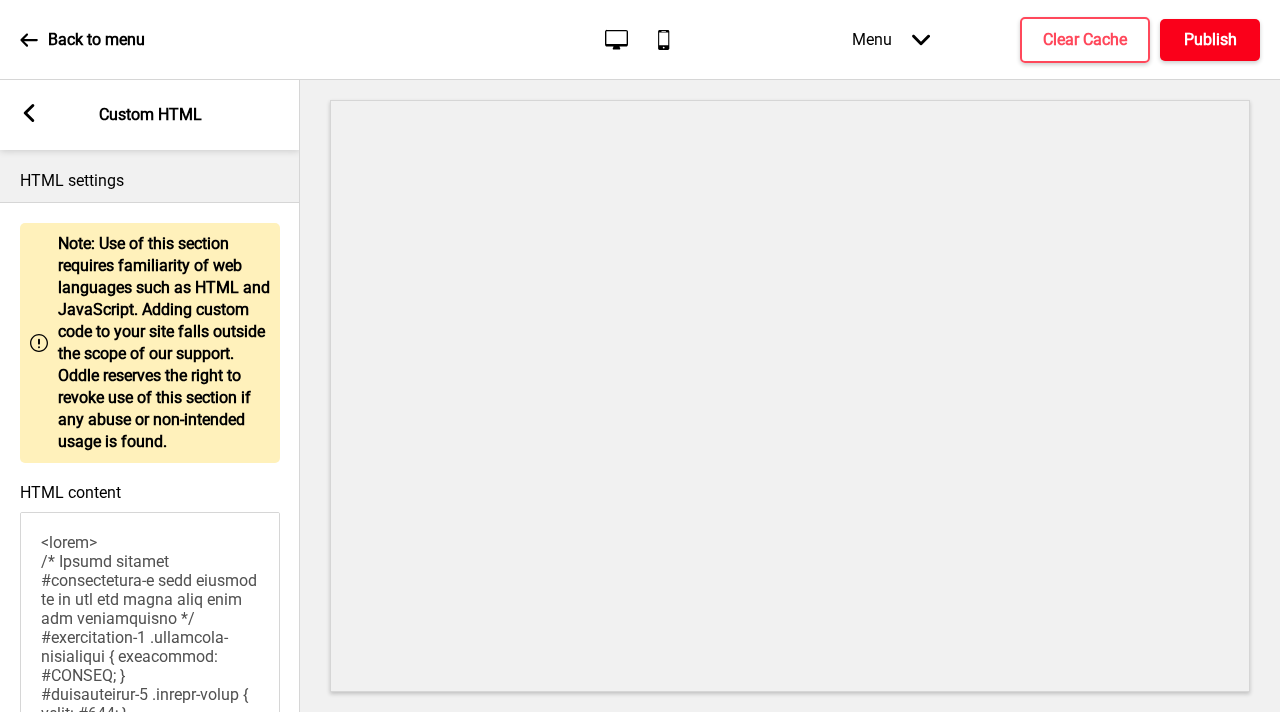 click on "Publish" at bounding box center (1210, 40) 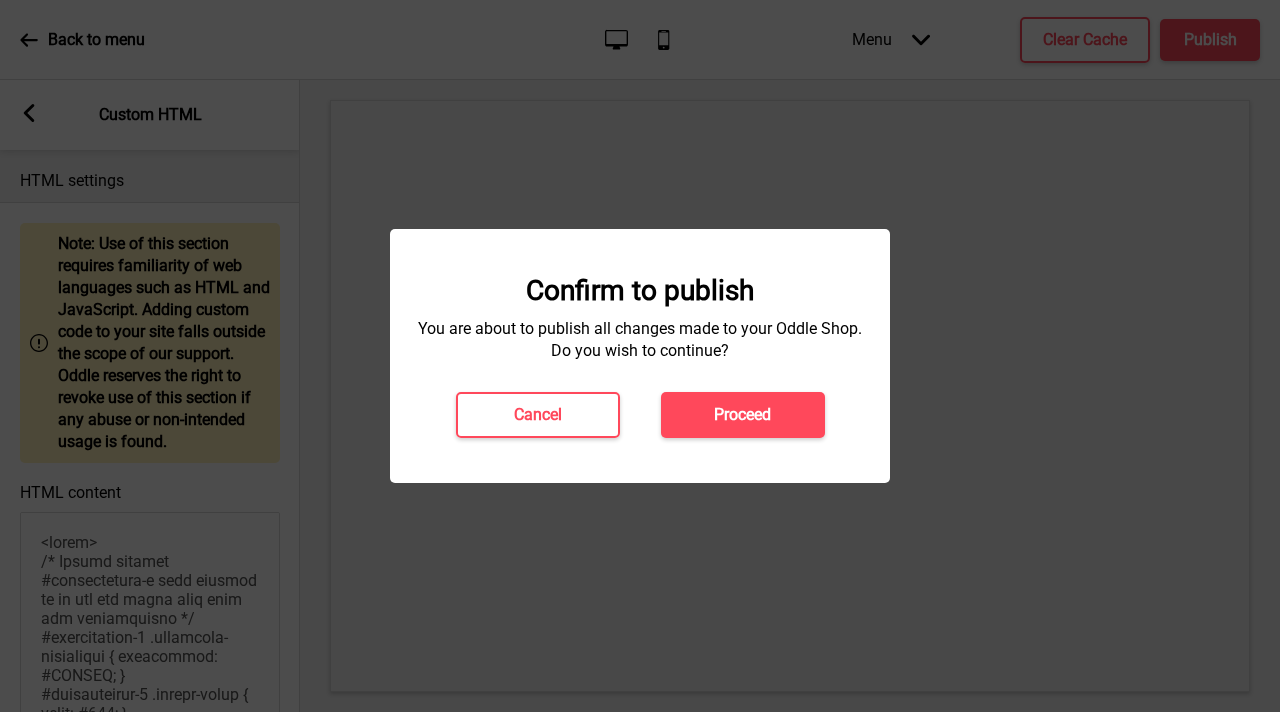 click on "Proceed" at bounding box center [742, 415] 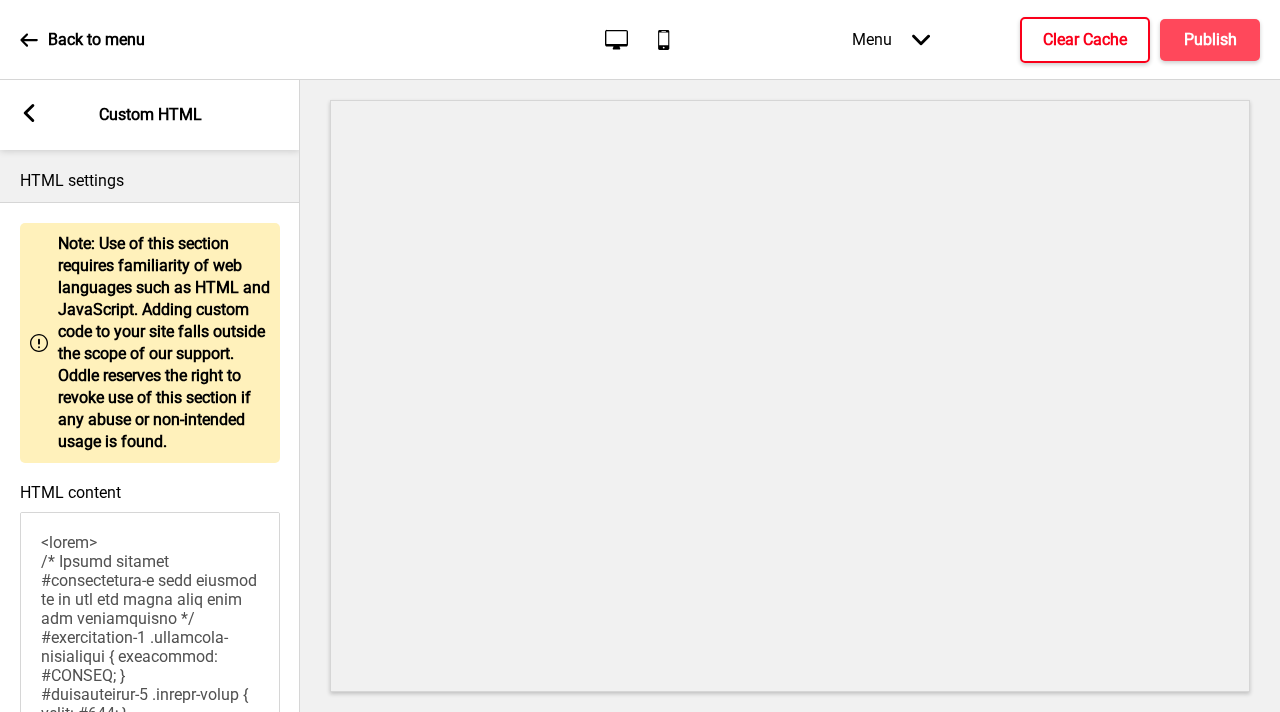 click on "Clear Cache" at bounding box center [1085, 40] 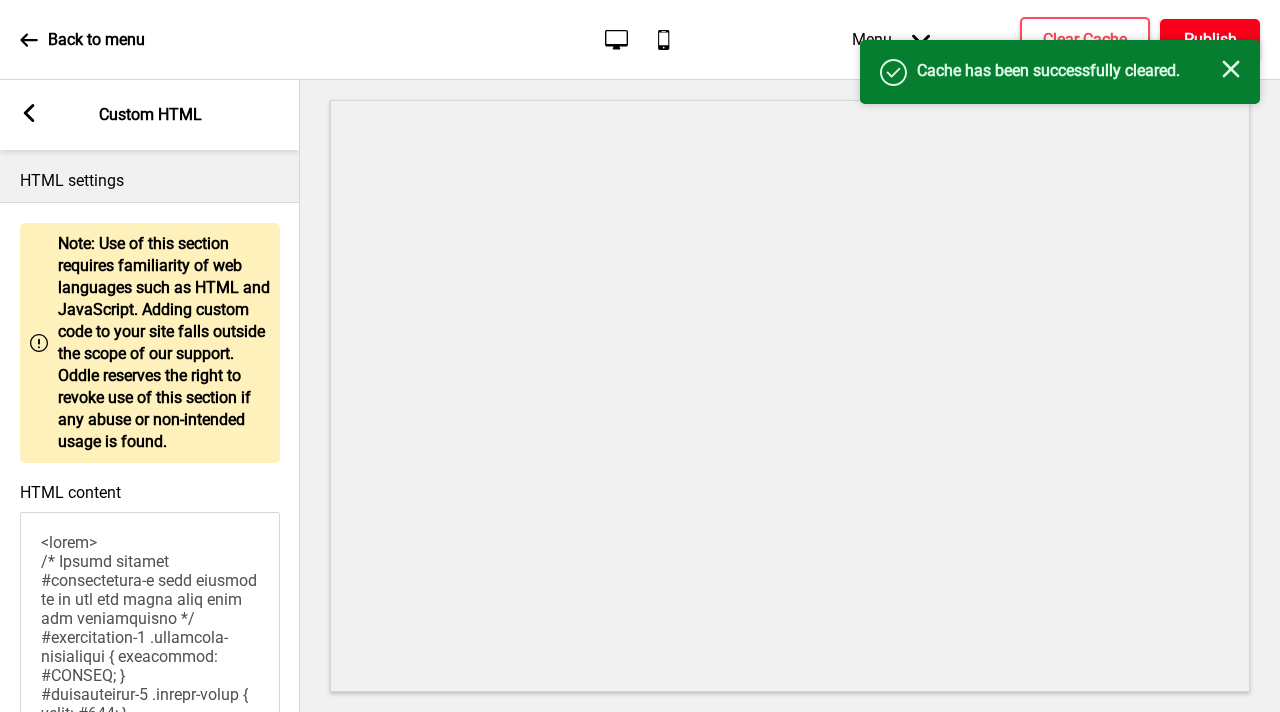 click on "Publish" at bounding box center [1210, 40] 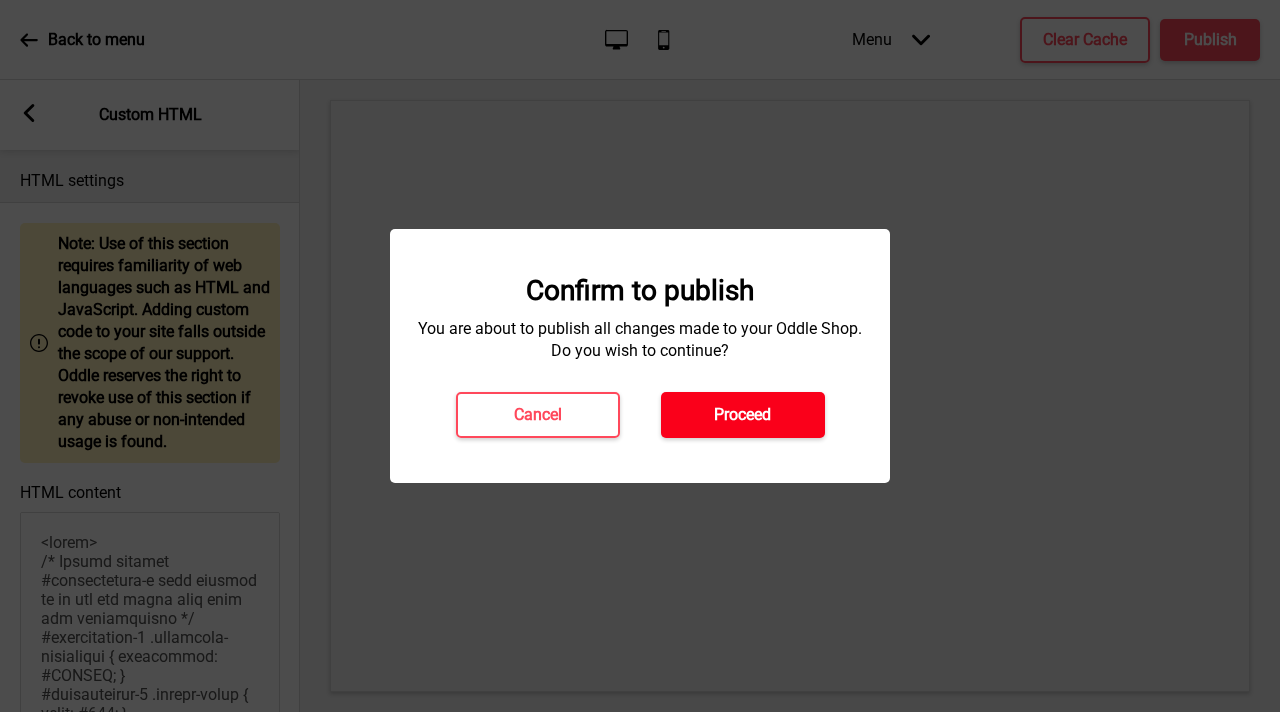 click on "Proceed" at bounding box center (743, 415) 